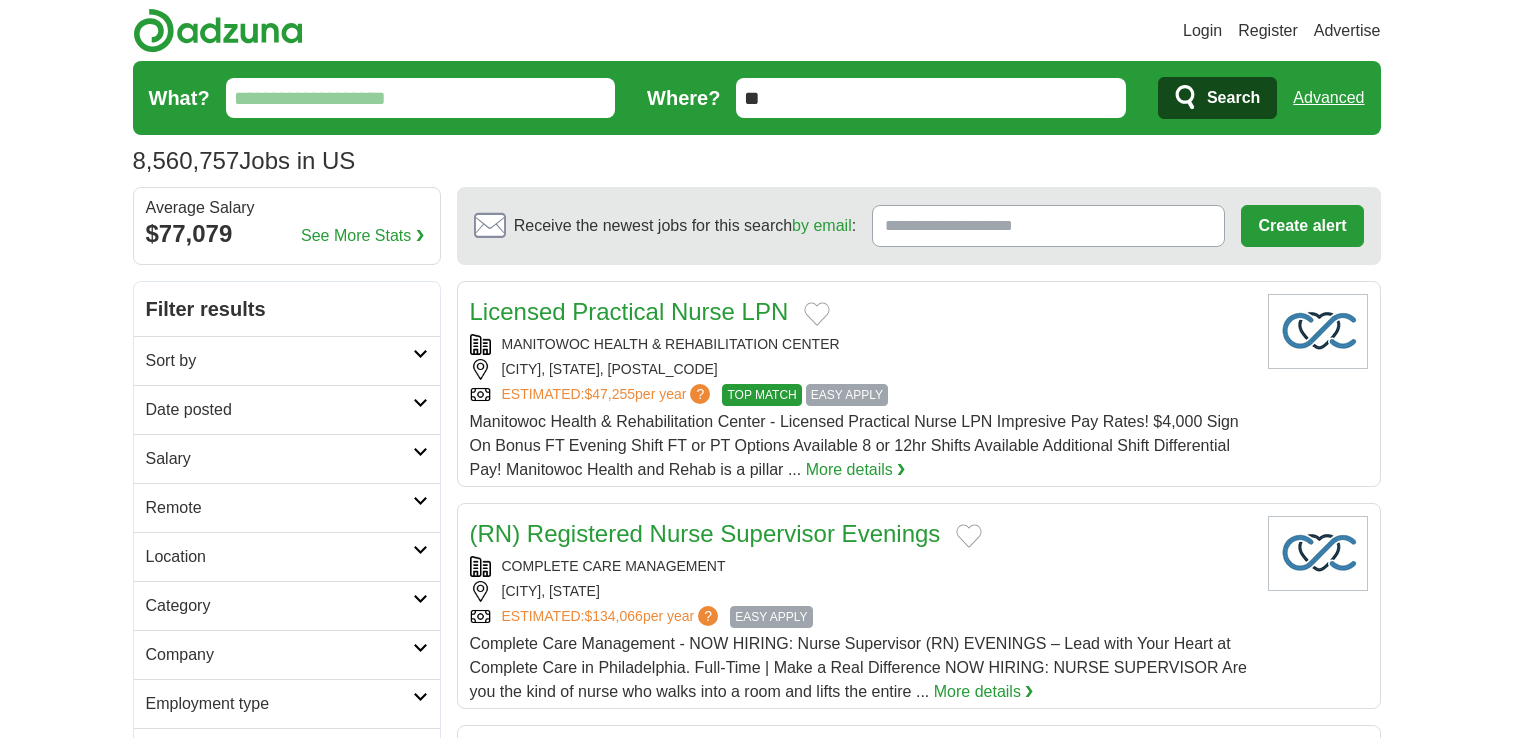 scroll, scrollTop: 48, scrollLeft: 0, axis: vertical 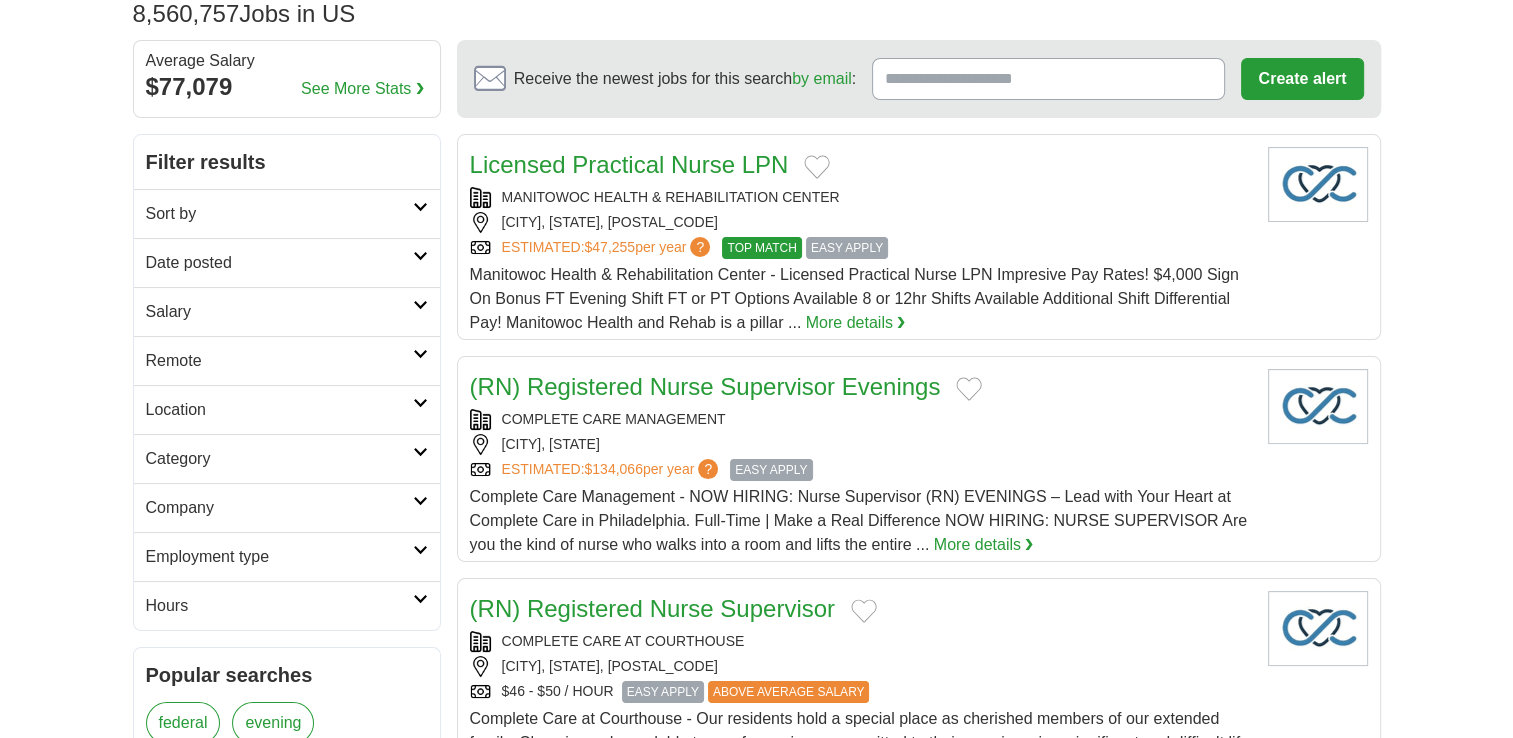 click on "Remote" at bounding box center (279, 361) 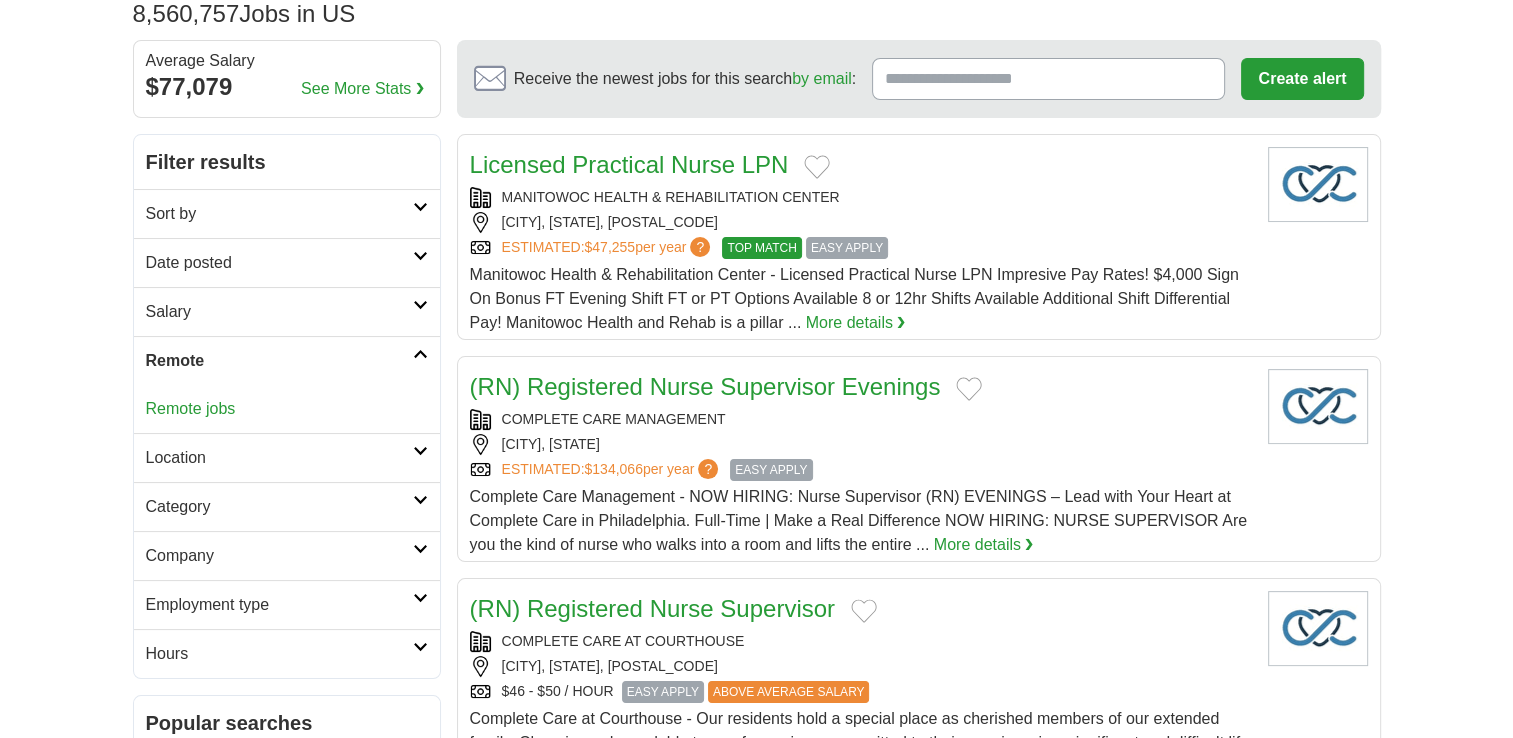 click on "Remote jobs" at bounding box center (287, 409) 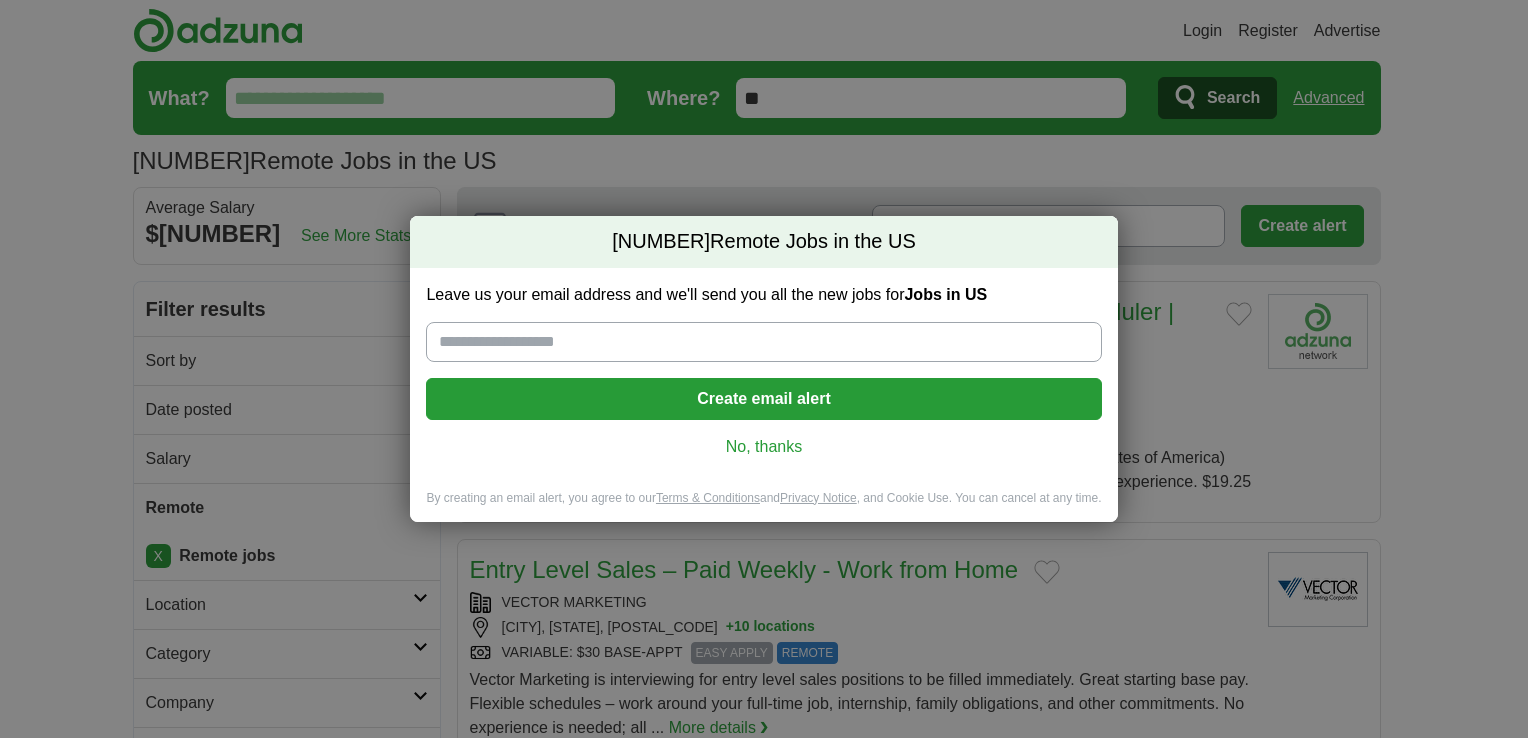scroll, scrollTop: 0, scrollLeft: 0, axis: both 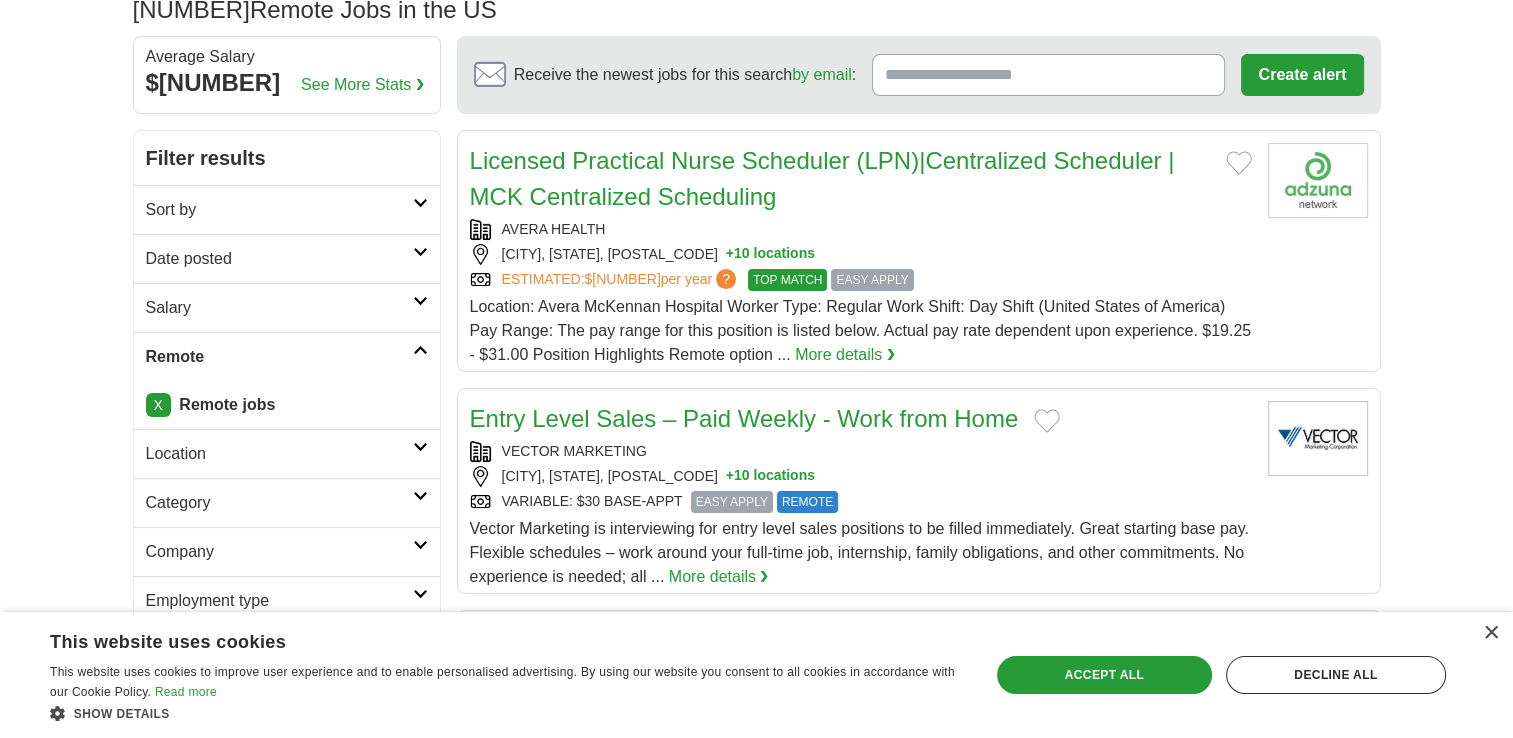 click on "×" at bounding box center [1485, 634] 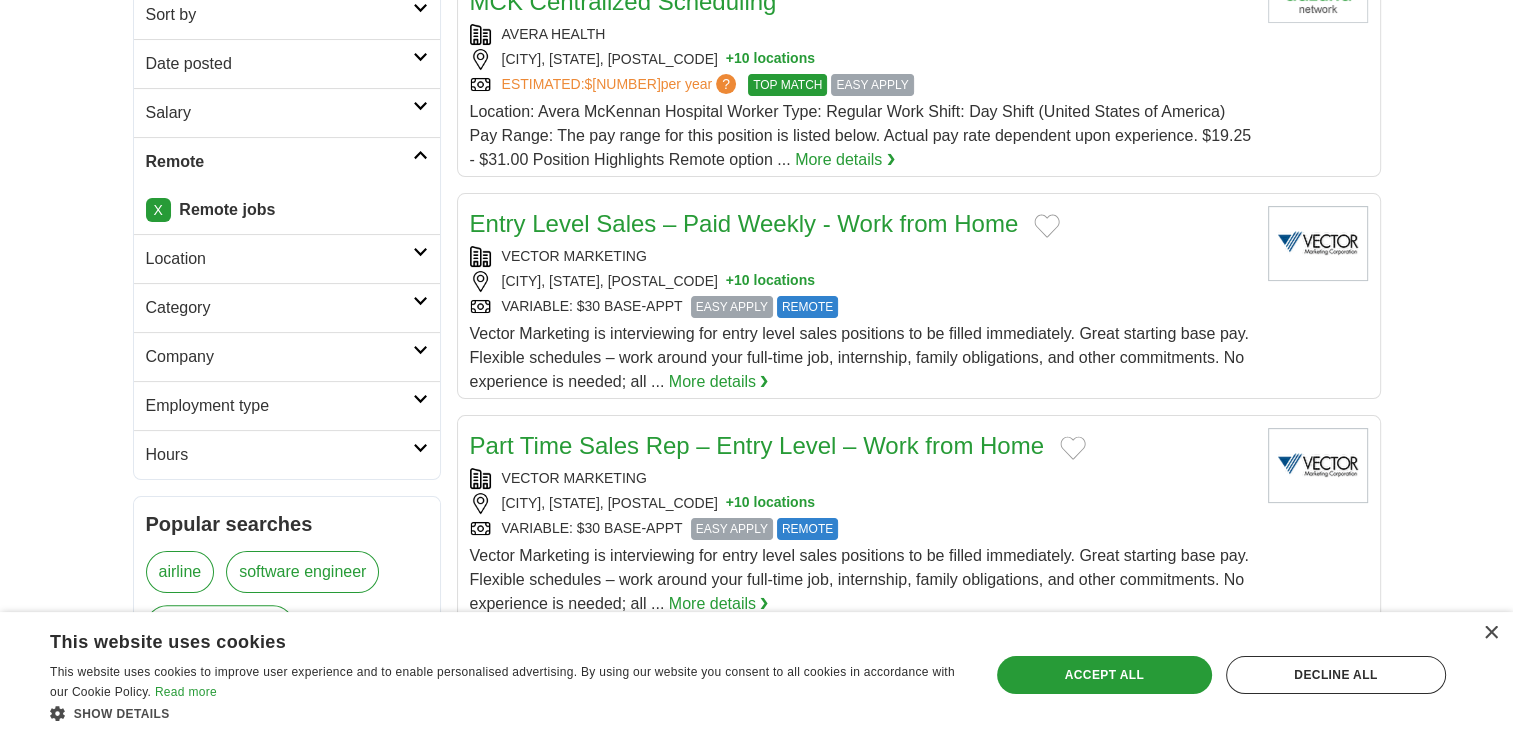 scroll, scrollTop: 343, scrollLeft: 0, axis: vertical 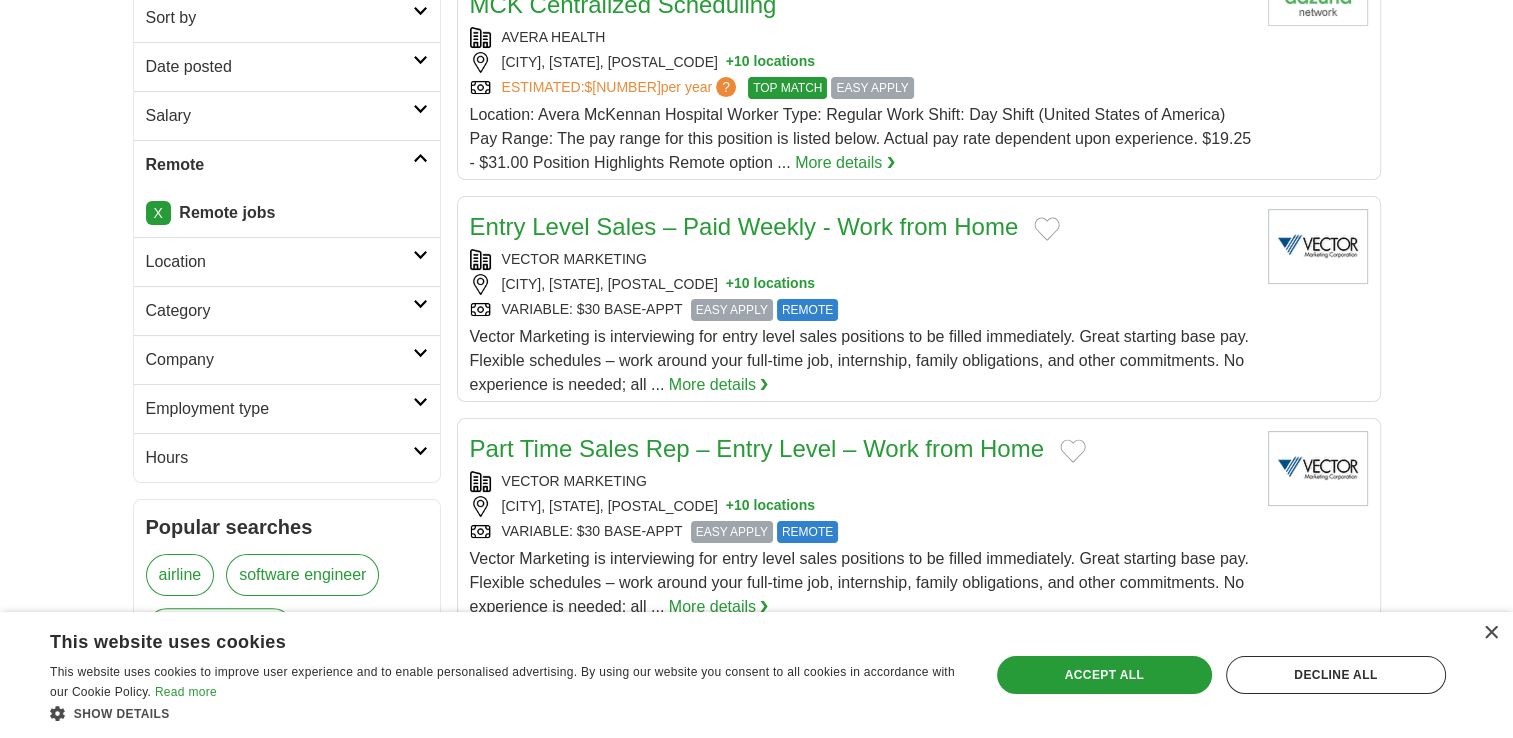 click on "Location" at bounding box center (279, 262) 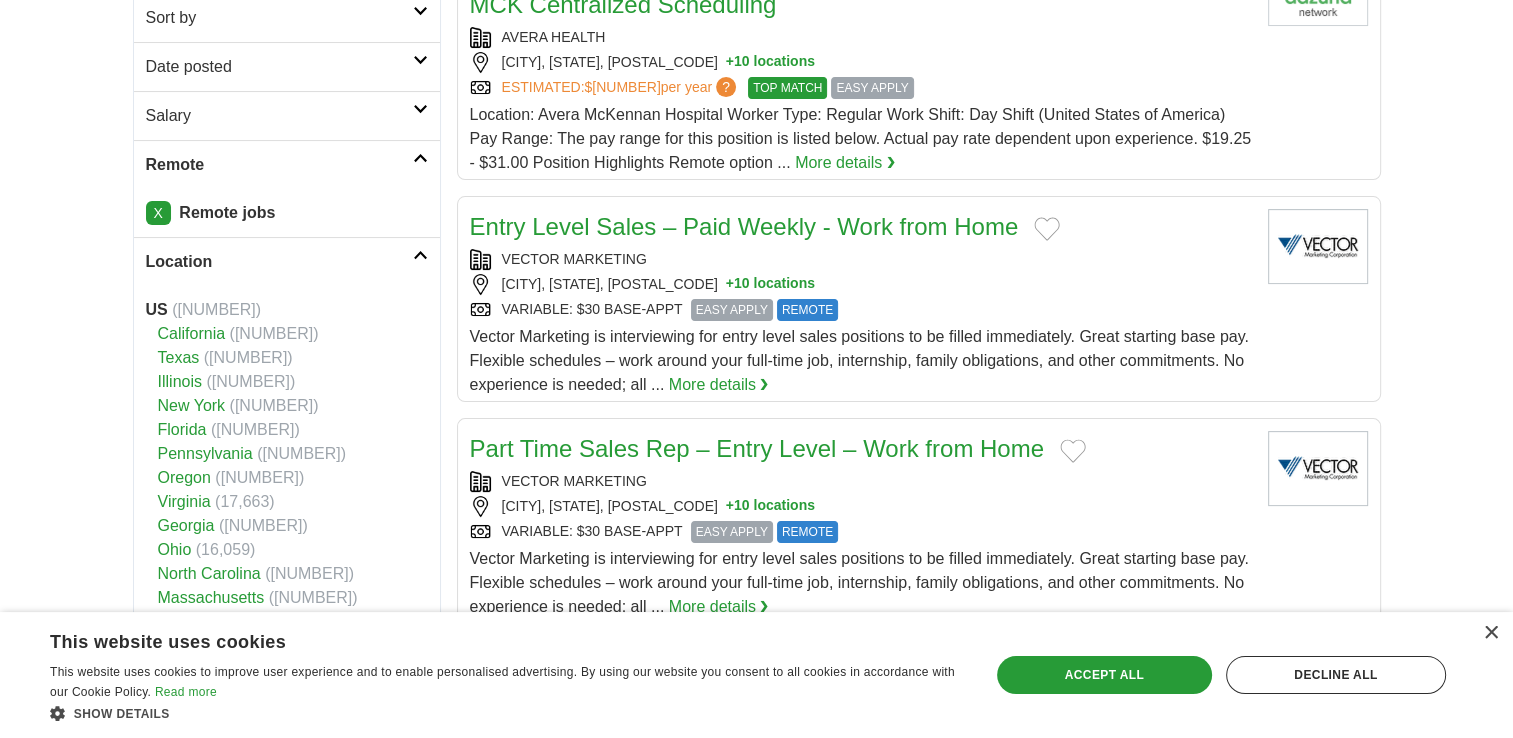 click on "California" at bounding box center [192, 333] 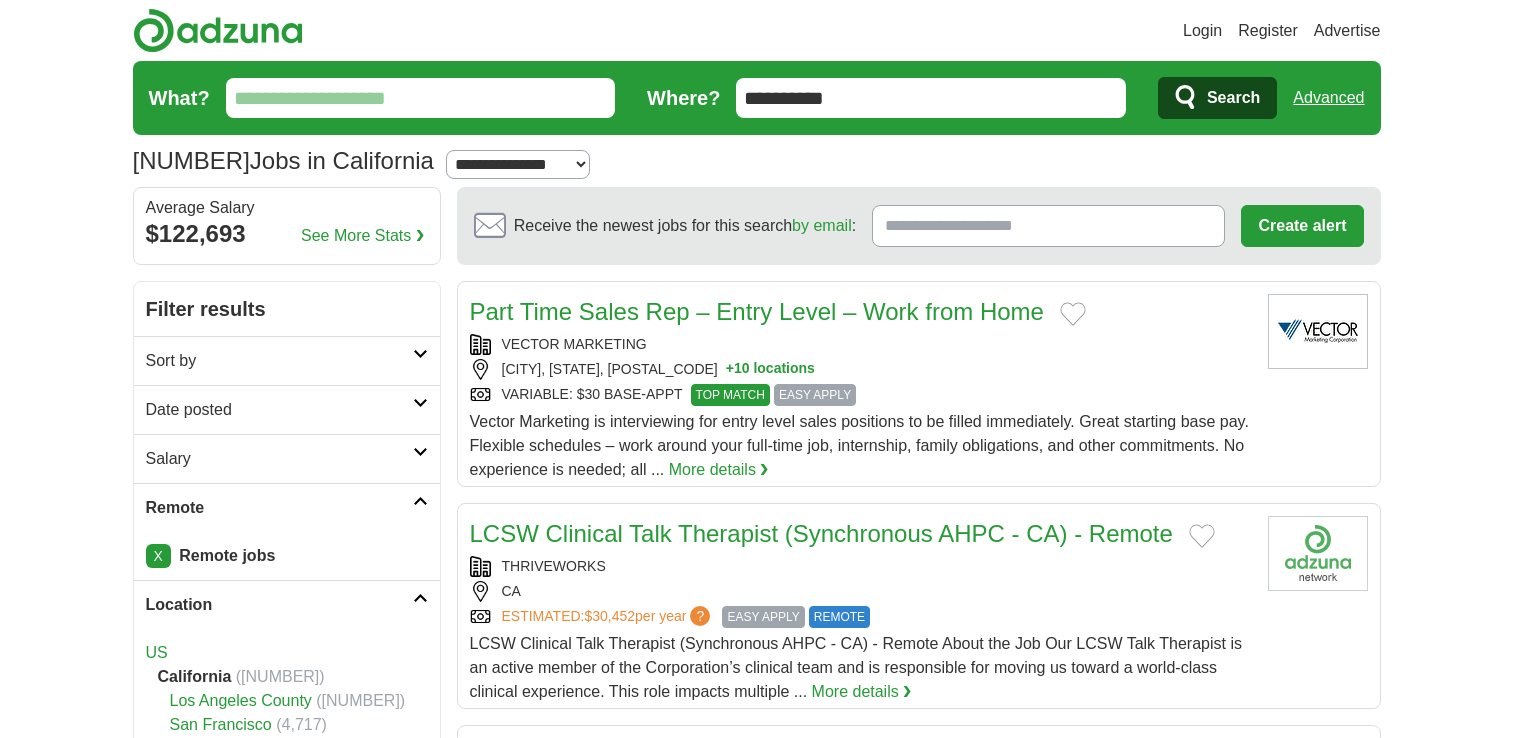 scroll, scrollTop: 0, scrollLeft: 0, axis: both 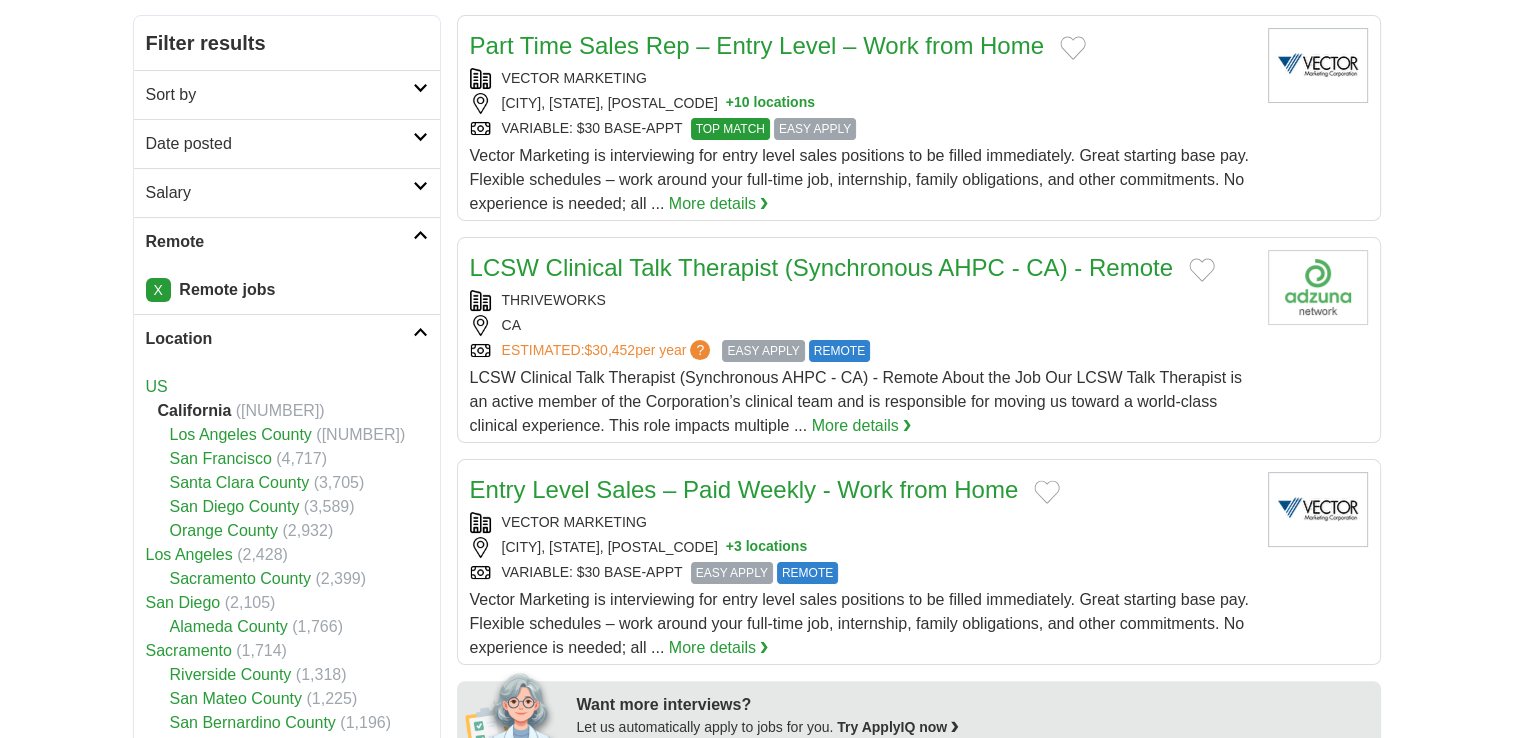 click on "US [STATE] ([PHONE]) [COUNTY] [COUNTY] ([PHONE]) [CITY] ([PHONE]) [COUNTY] ([PHONE]) [CITY] ([PHONE]) [COUNTY] ([PHONE]) [CITY] ([PHONE]) [COUNTY] ([PHONE]) [CITY] ([PHONE]) [COUNTY] ([PHONE]) [CITY] ([PHONE]) [COUNTY] ([PHONE]) [CITY] ([PHONE]) [COUNTY] ([PHONE])" at bounding box center [287, 615] 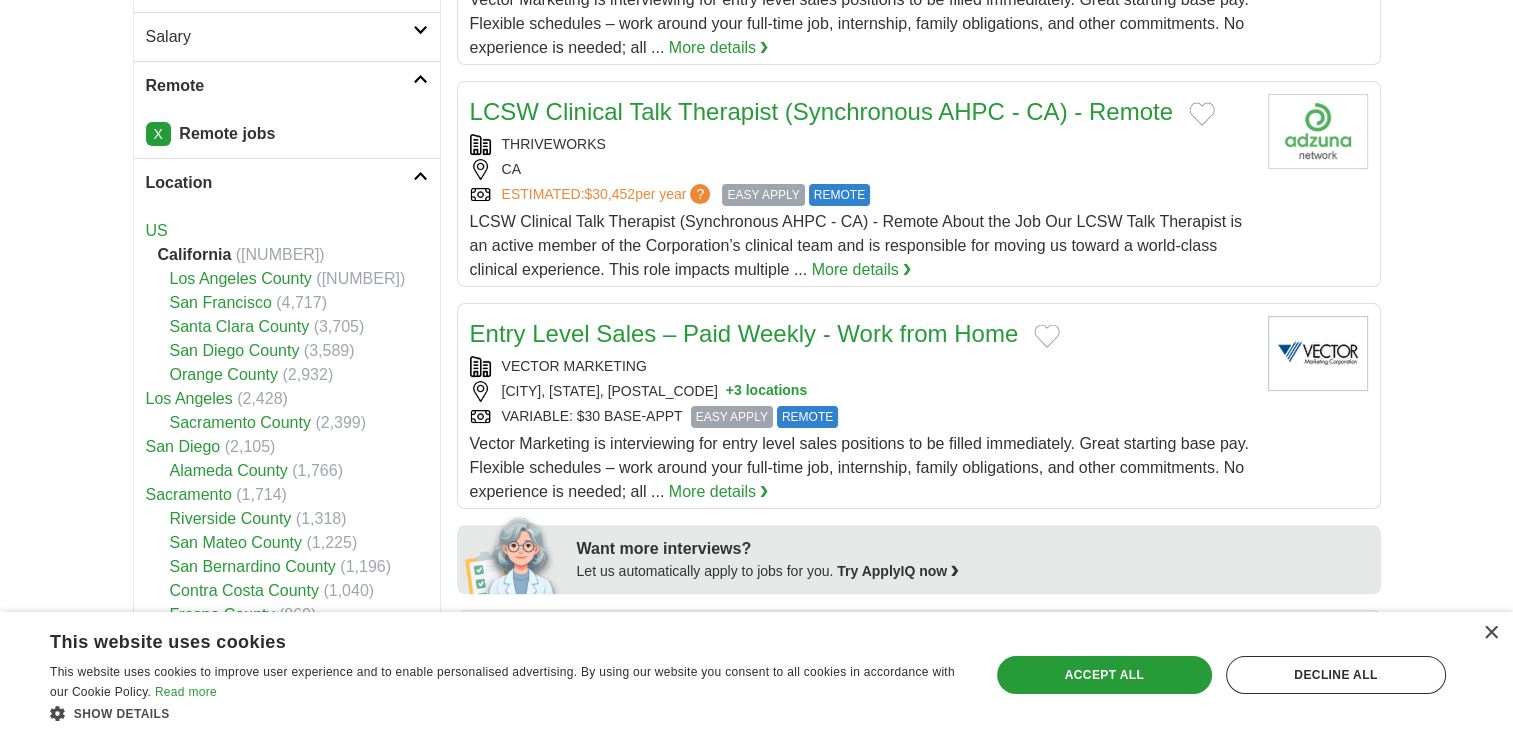 scroll, scrollTop: 420, scrollLeft: 0, axis: vertical 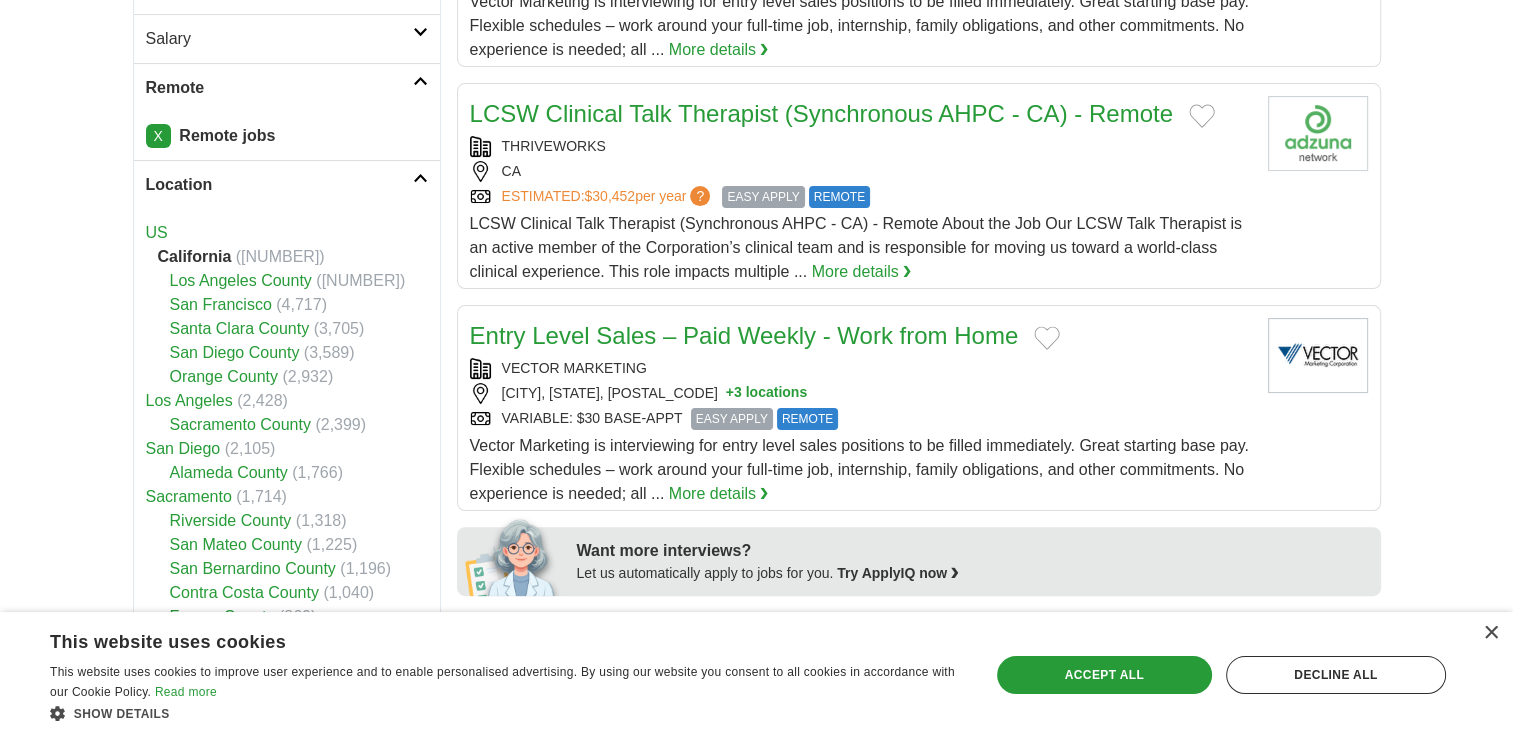 drag, startPoint x: 379, startPoint y: 298, endPoint x: 1416, endPoint y: 262, distance: 1037.6246 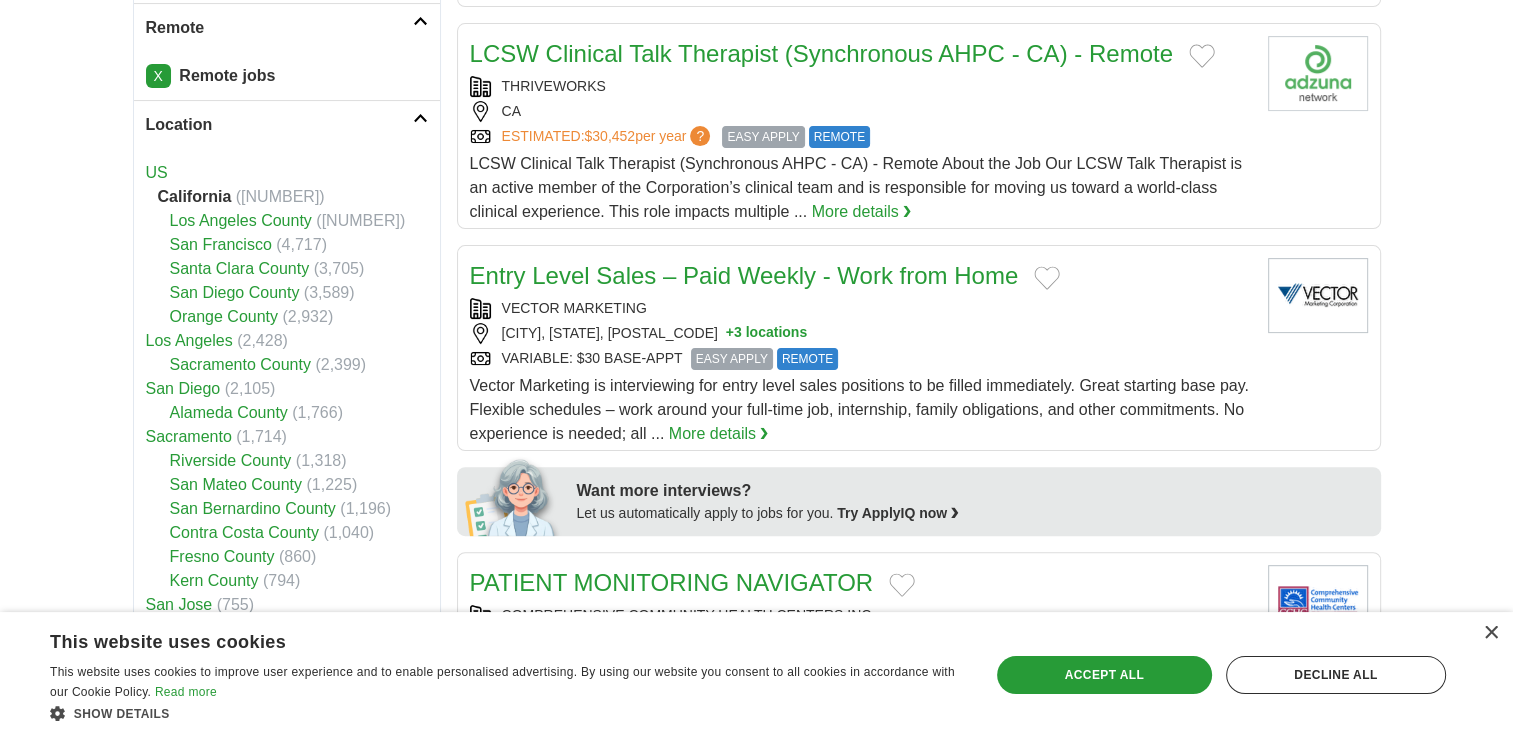 scroll, scrollTop: 479, scrollLeft: 0, axis: vertical 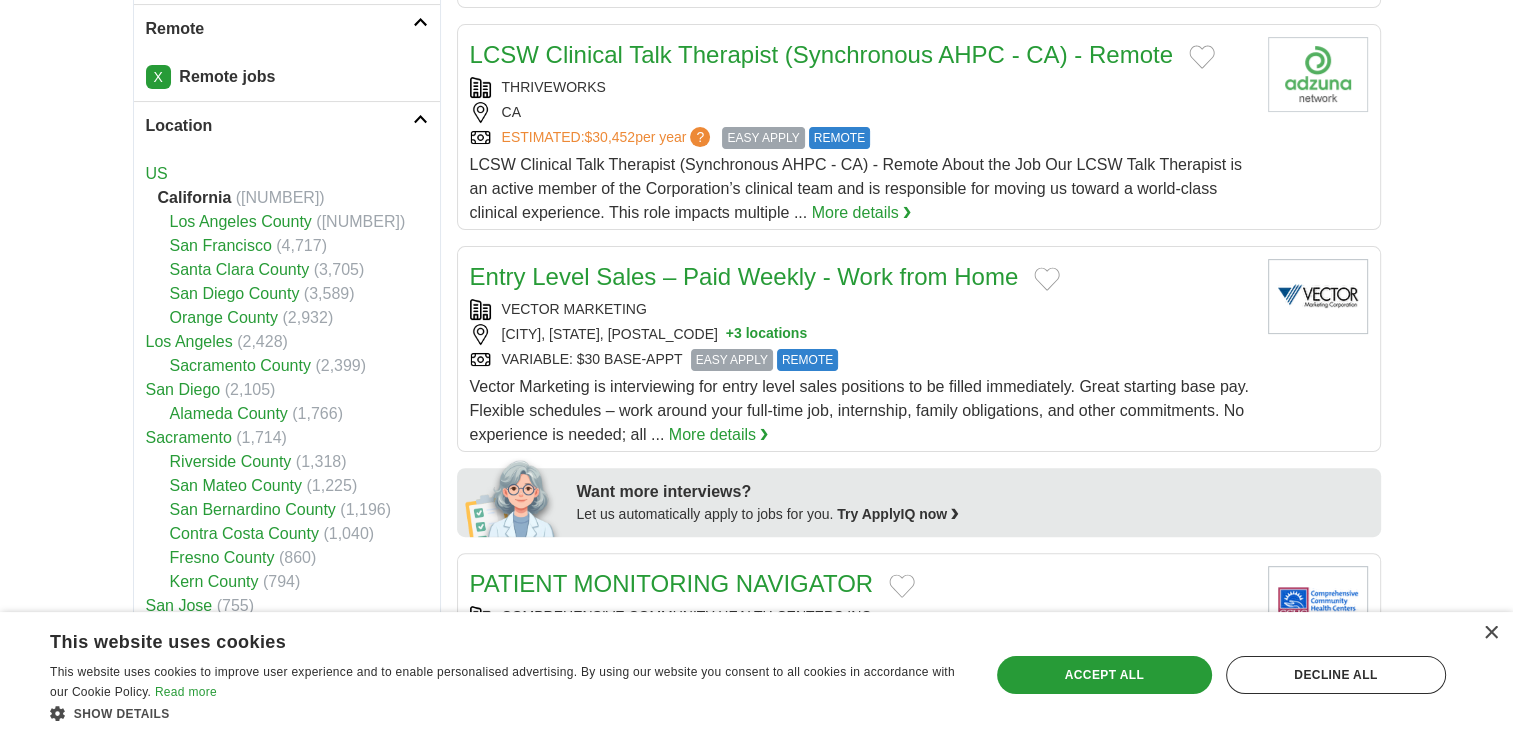 click on "Location" at bounding box center [287, 125] 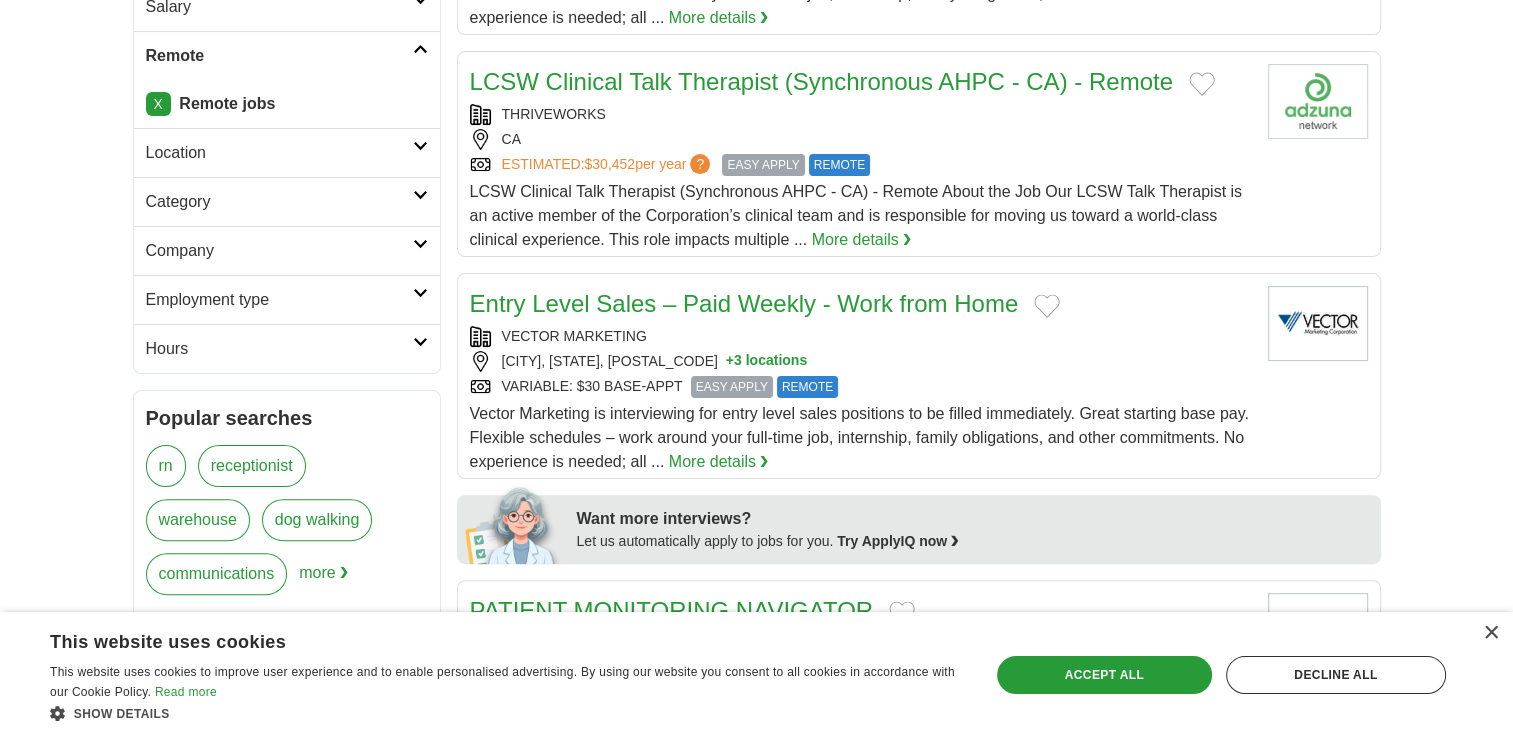 scroll, scrollTop: 447, scrollLeft: 0, axis: vertical 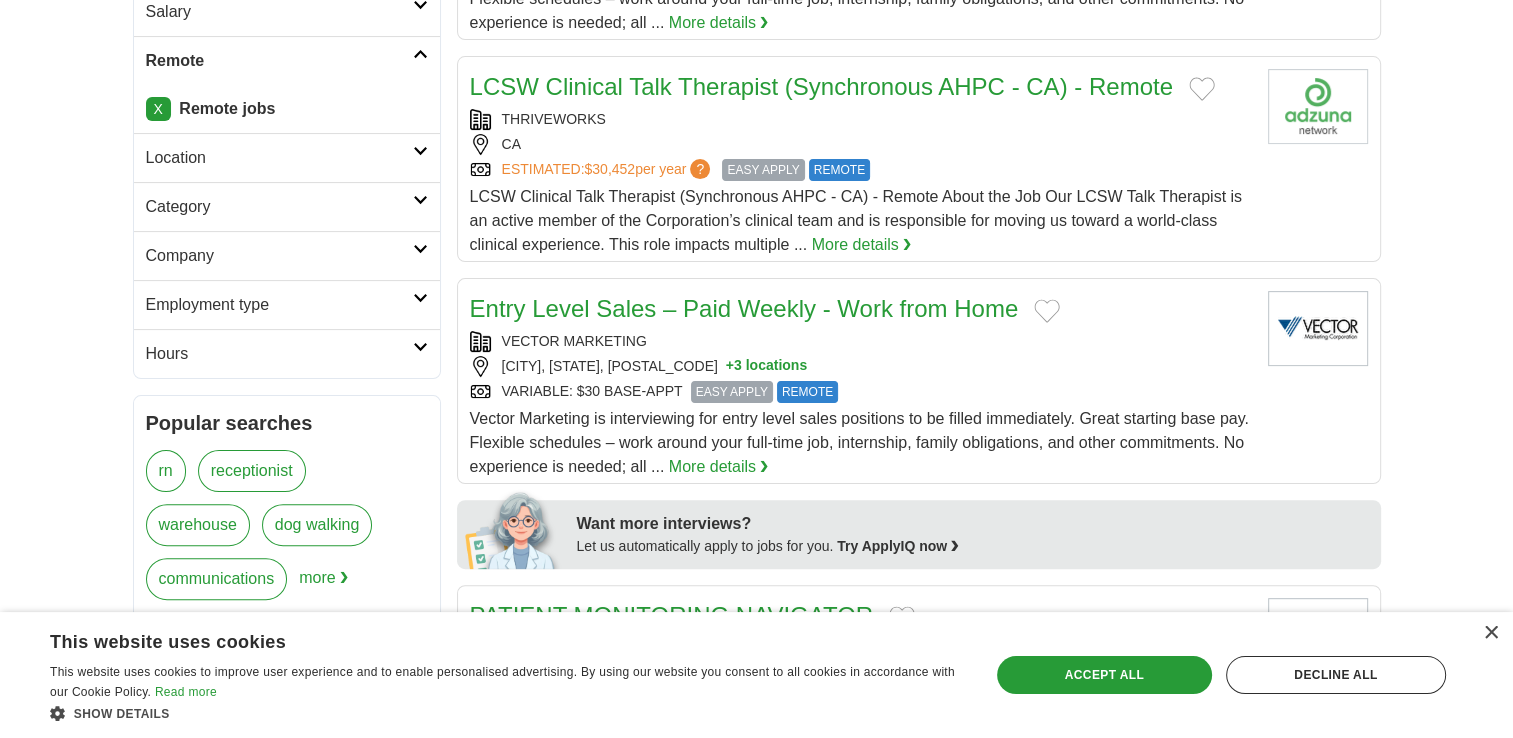 click on "Category" at bounding box center [279, 207] 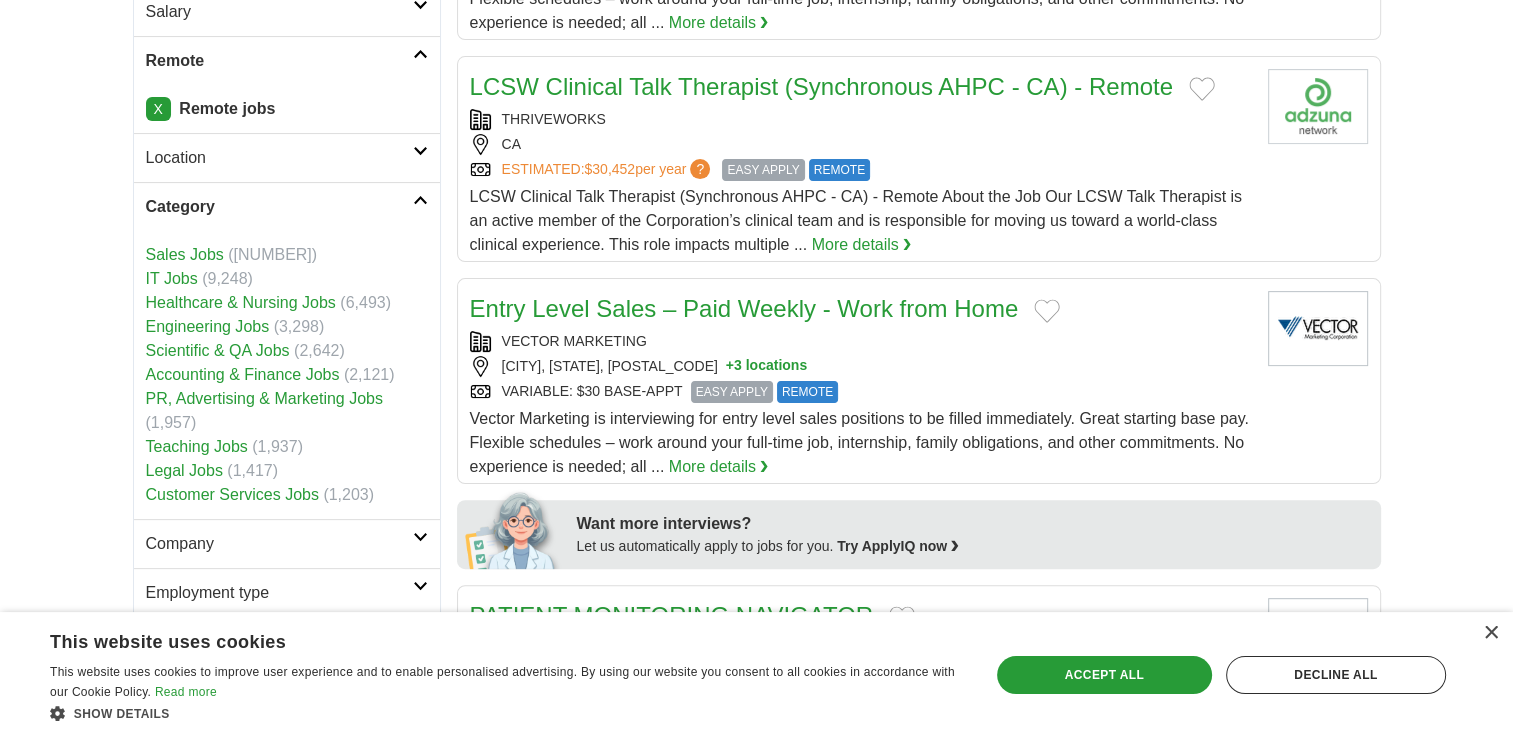 click on "IT Jobs" at bounding box center [172, 278] 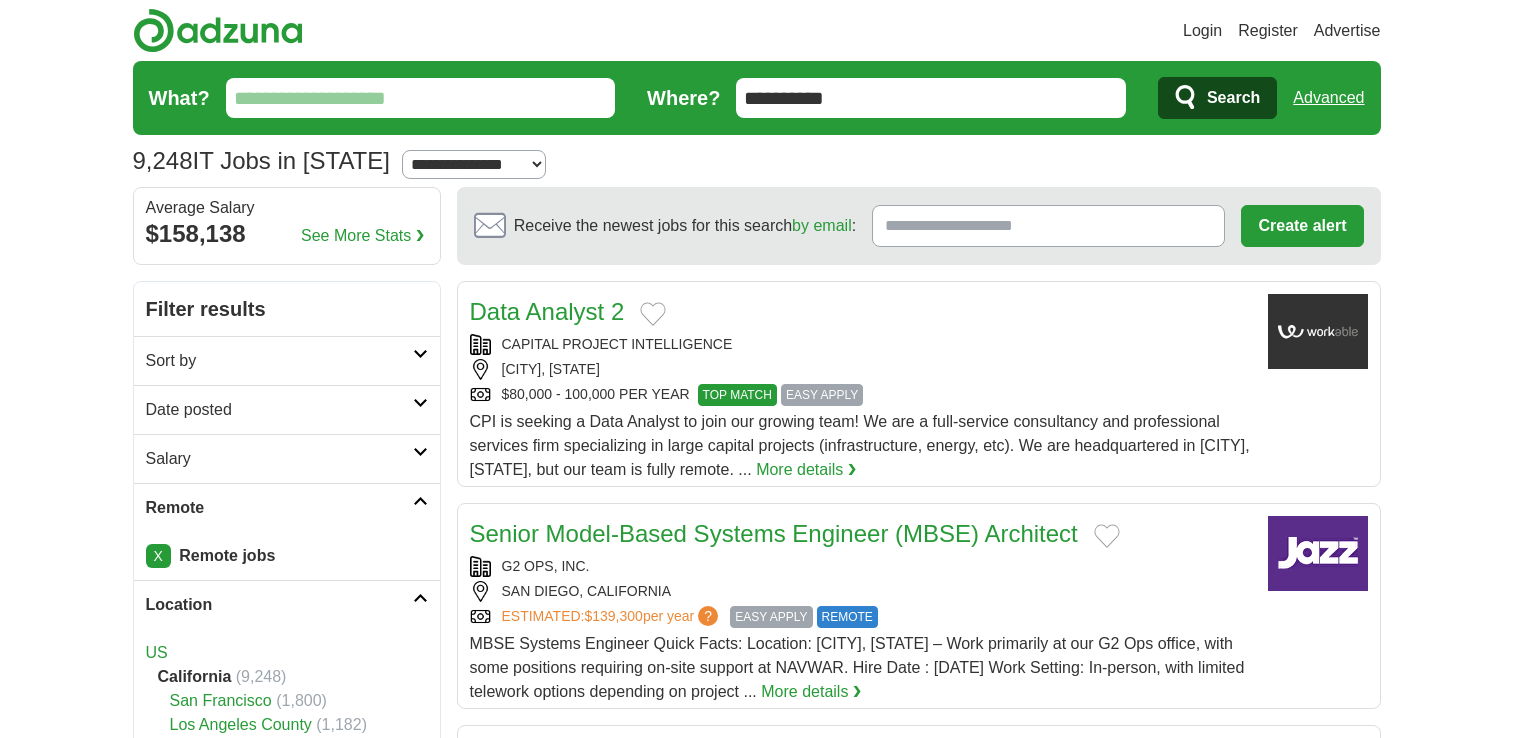 scroll, scrollTop: 0, scrollLeft: 0, axis: both 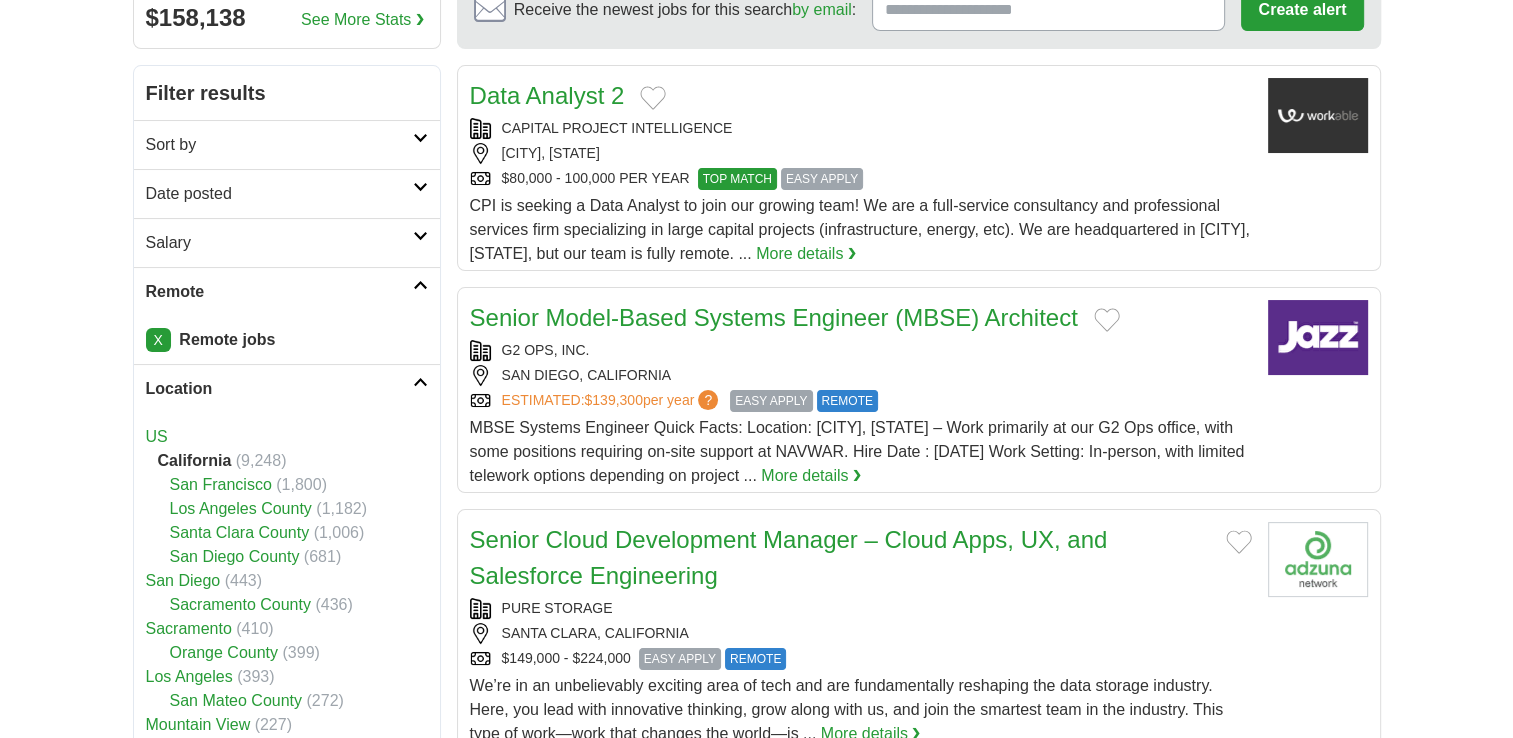 click on "MBSE Systems Engineer Quick Facts: Location: [CITY], [STATE] – Work primarily at our G2 Ops office, with some positions requiring on-site support at NAVWAR. Hire Date : [DATE] Work Setting: In-person, with limited telework options depending on project ..." at bounding box center [857, 451] 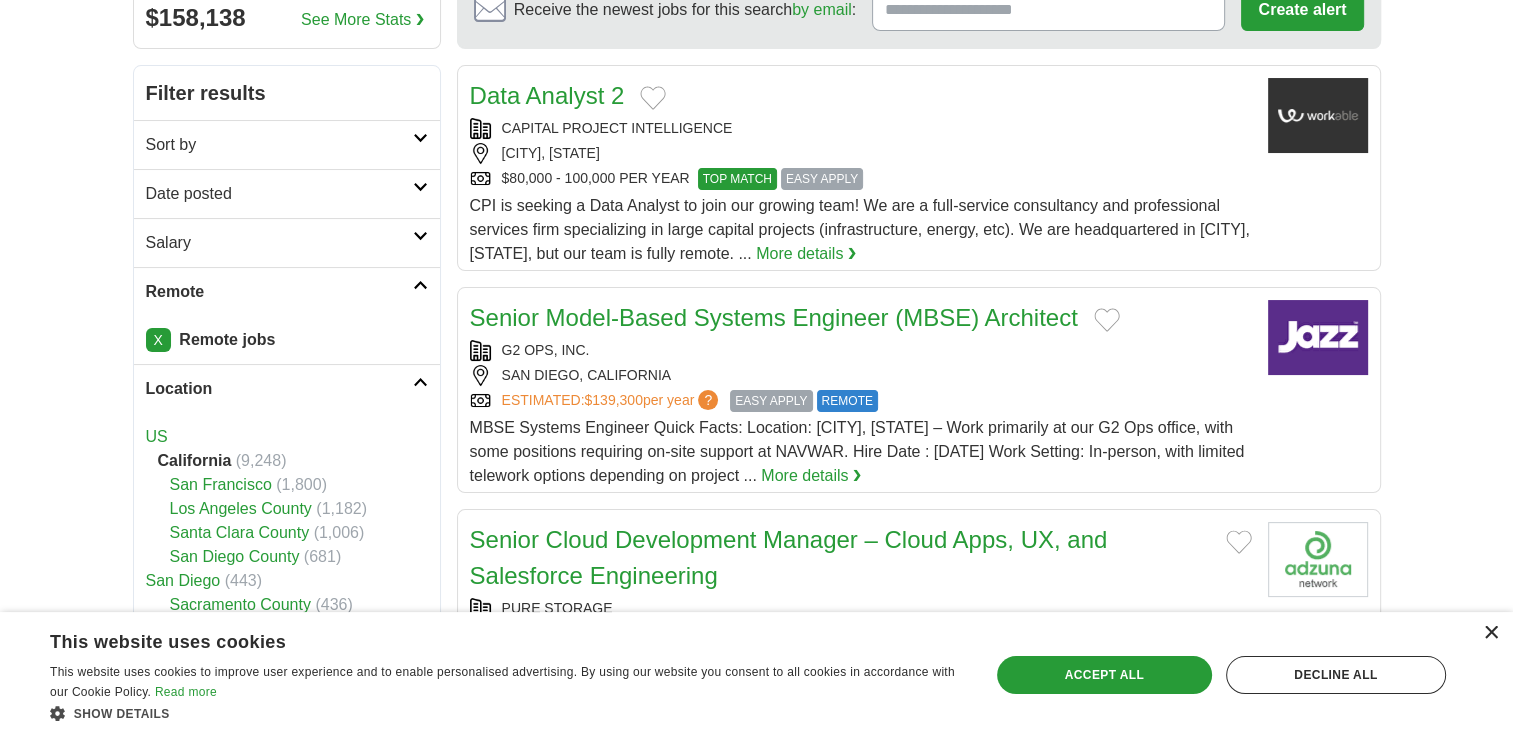 click on "×" at bounding box center [1490, 633] 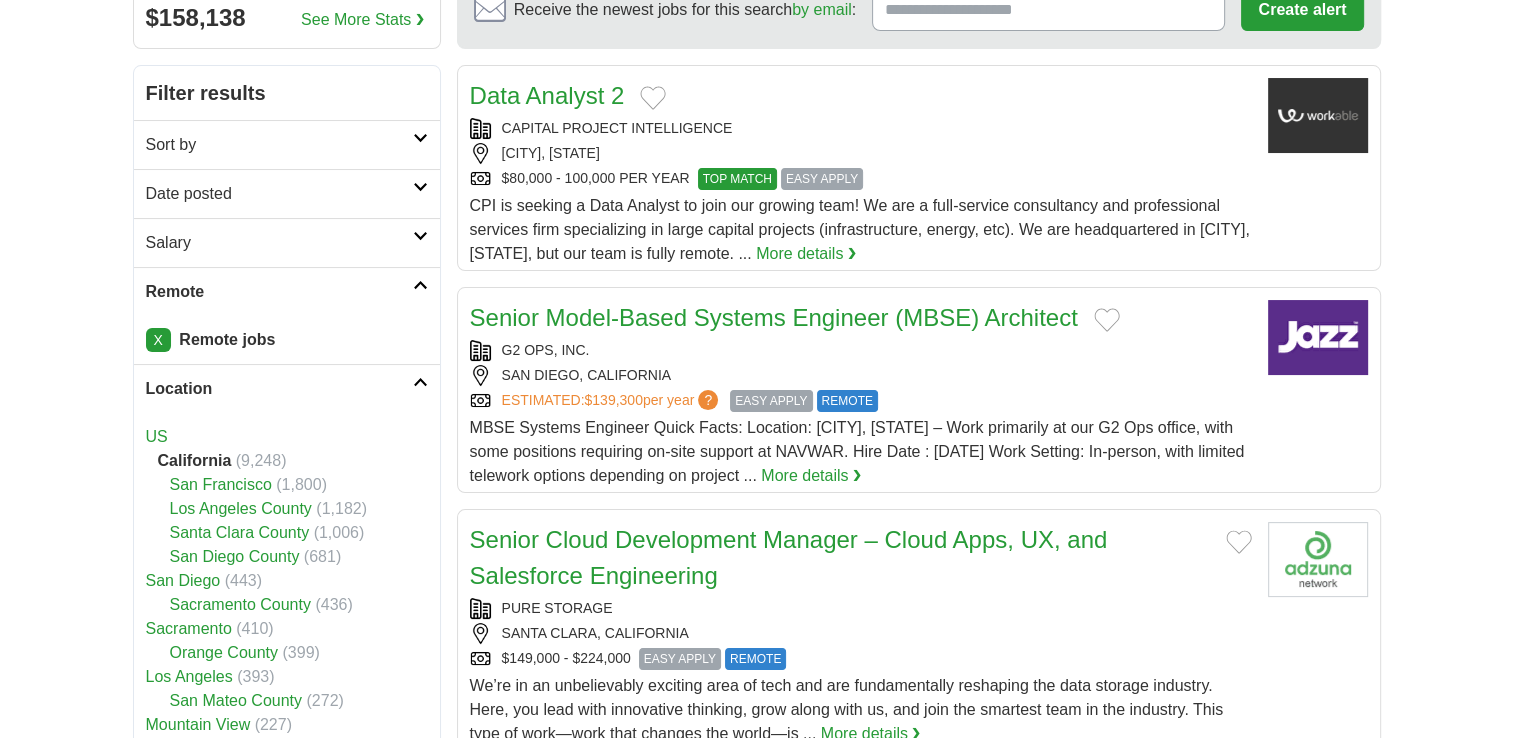 click on "Salary" at bounding box center (279, 243) 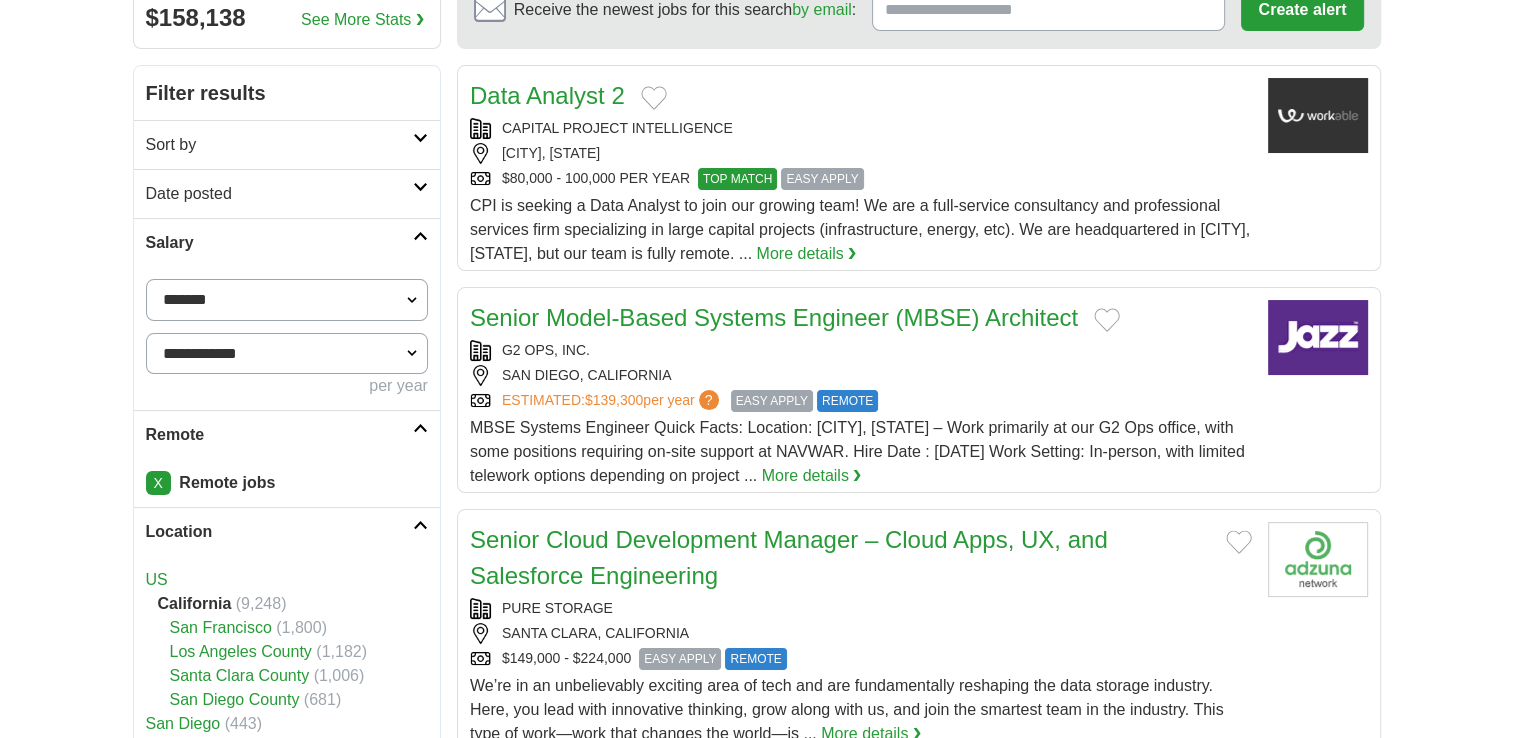 click on "Salary" at bounding box center (279, 243) 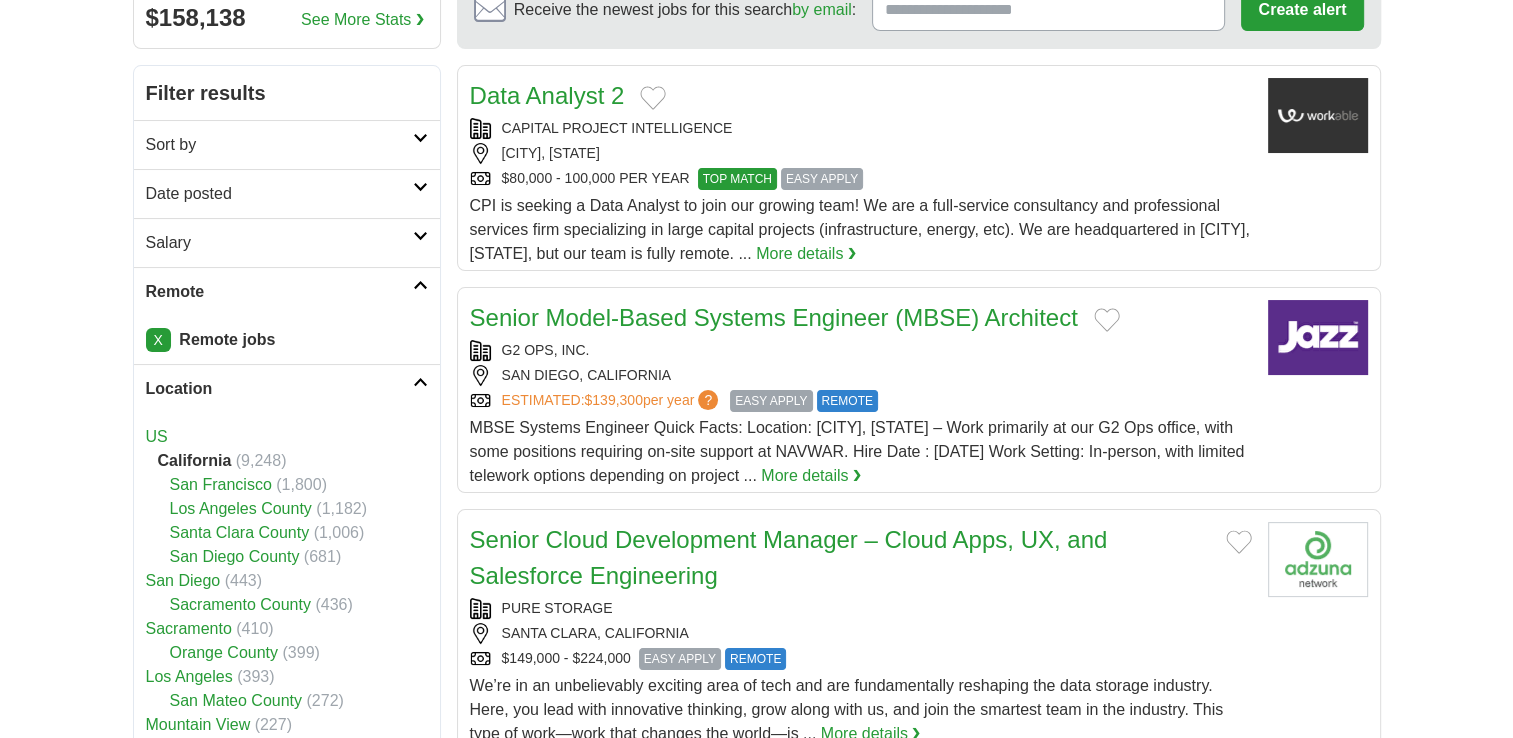 click on "Date posted" at bounding box center (287, 193) 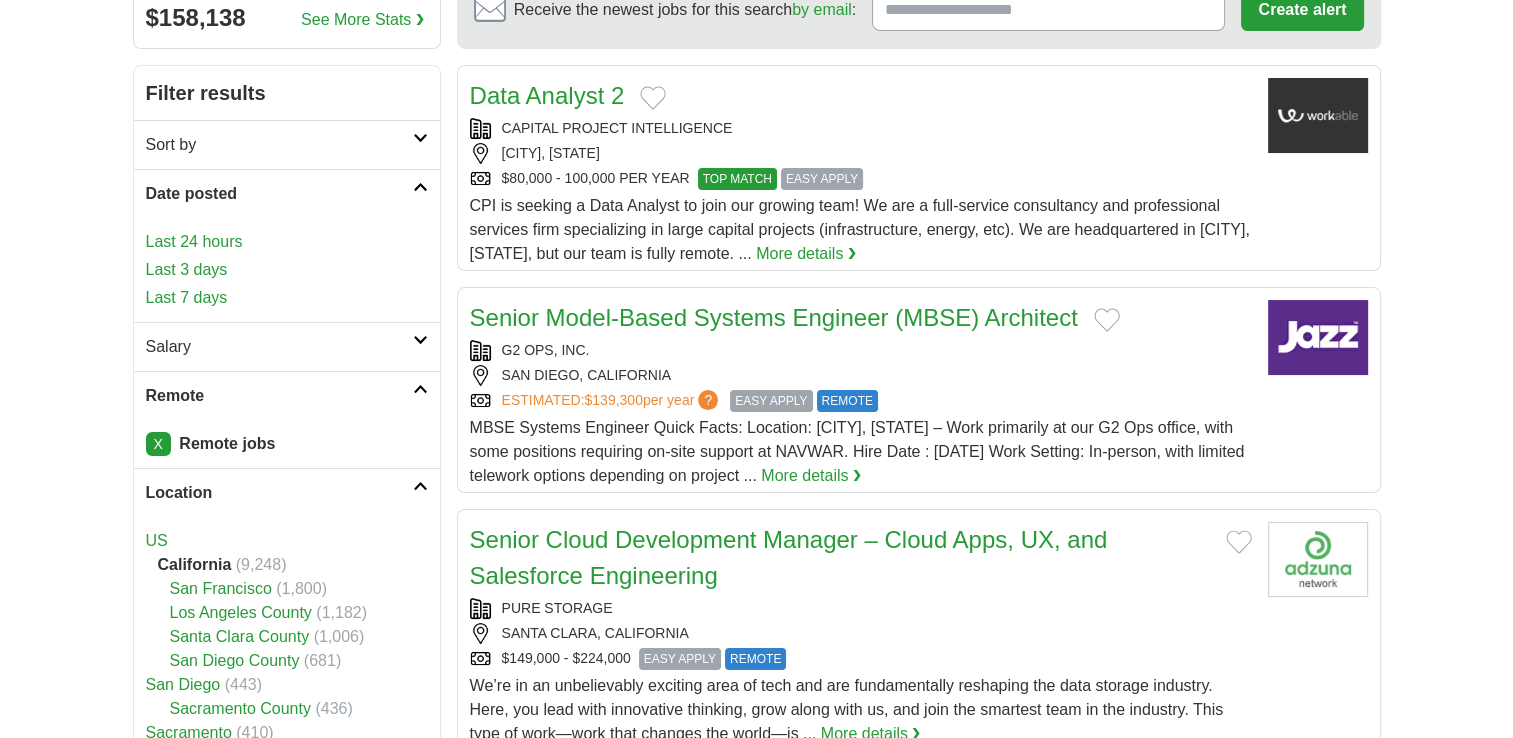 click on "Date posted" at bounding box center [287, 193] 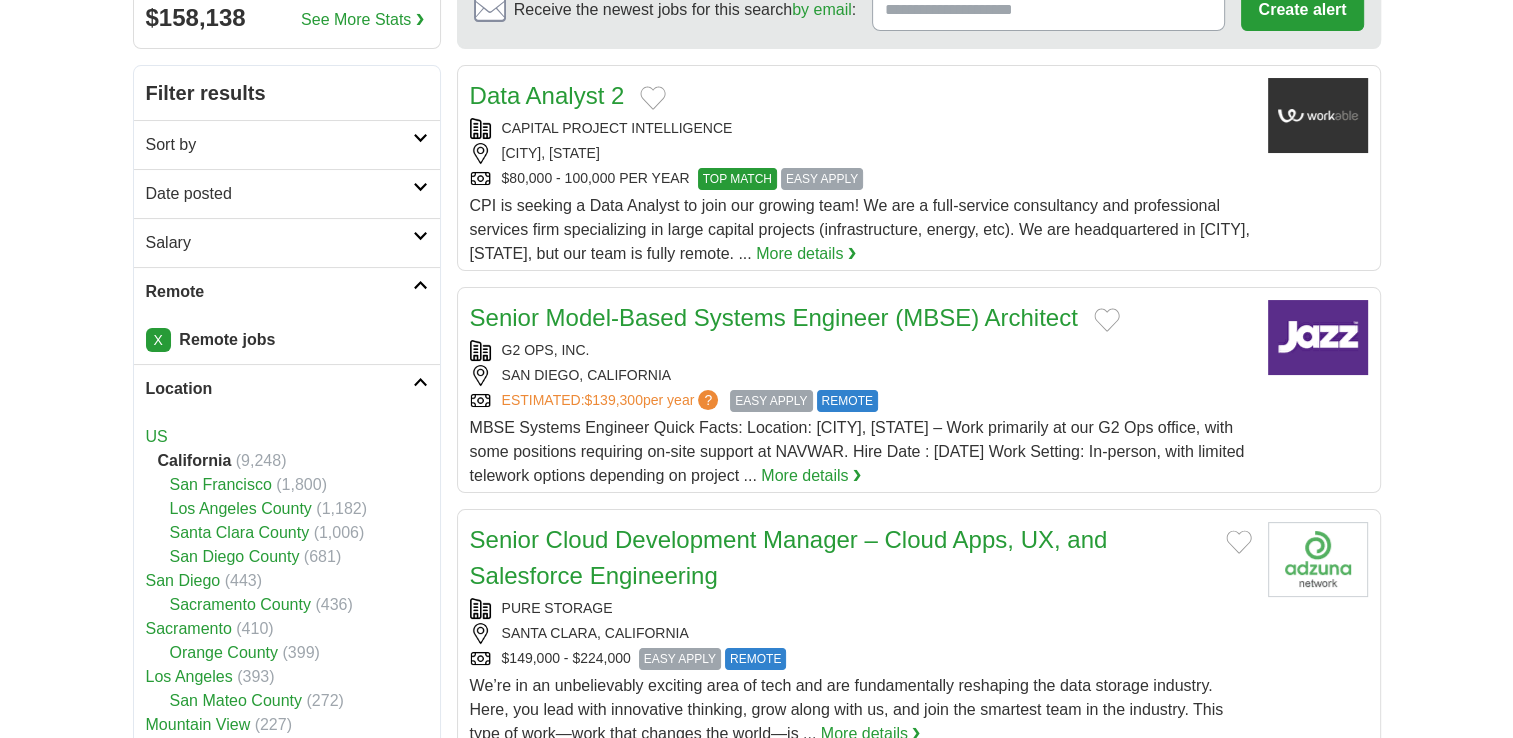 click on "Sort by" at bounding box center [279, 145] 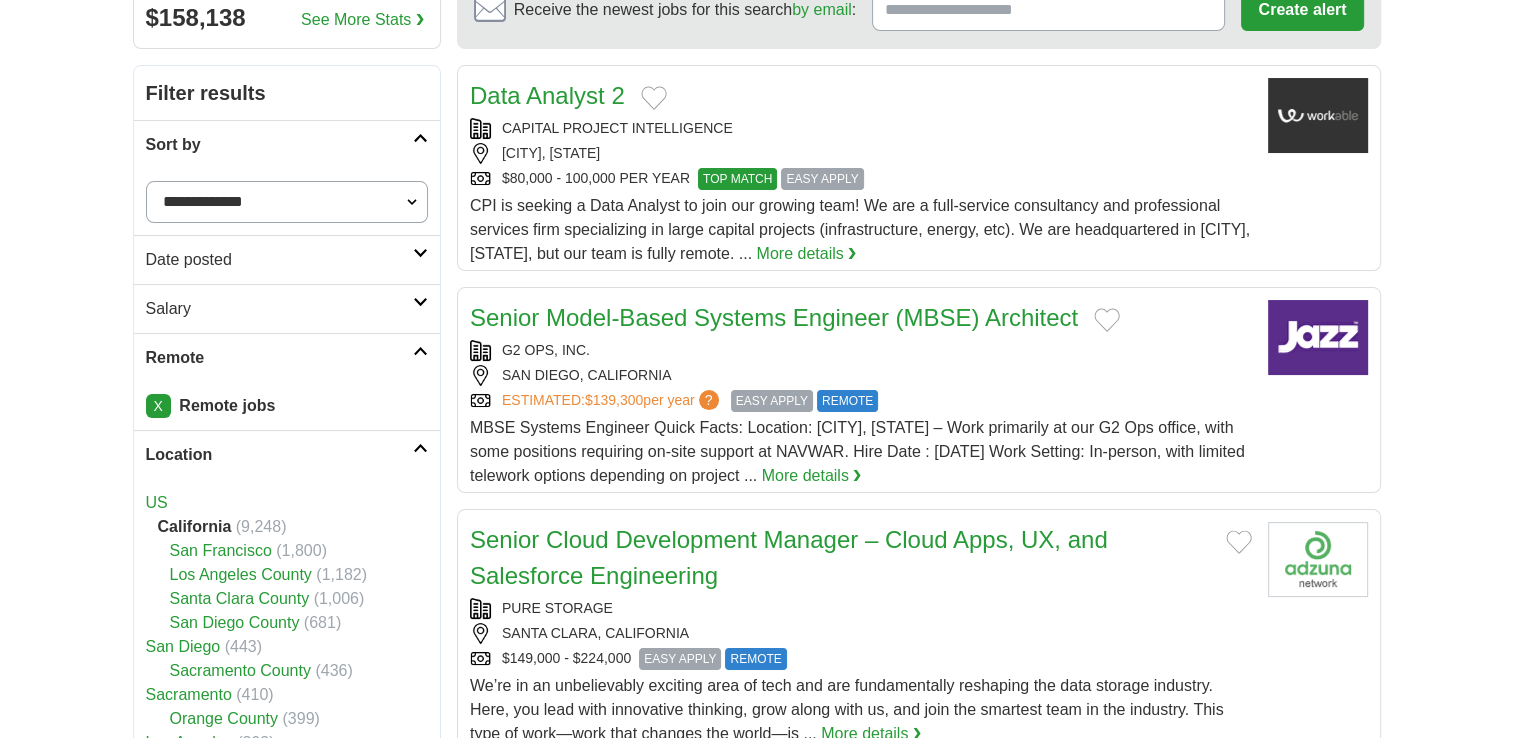 click on "**********" at bounding box center (287, 202) 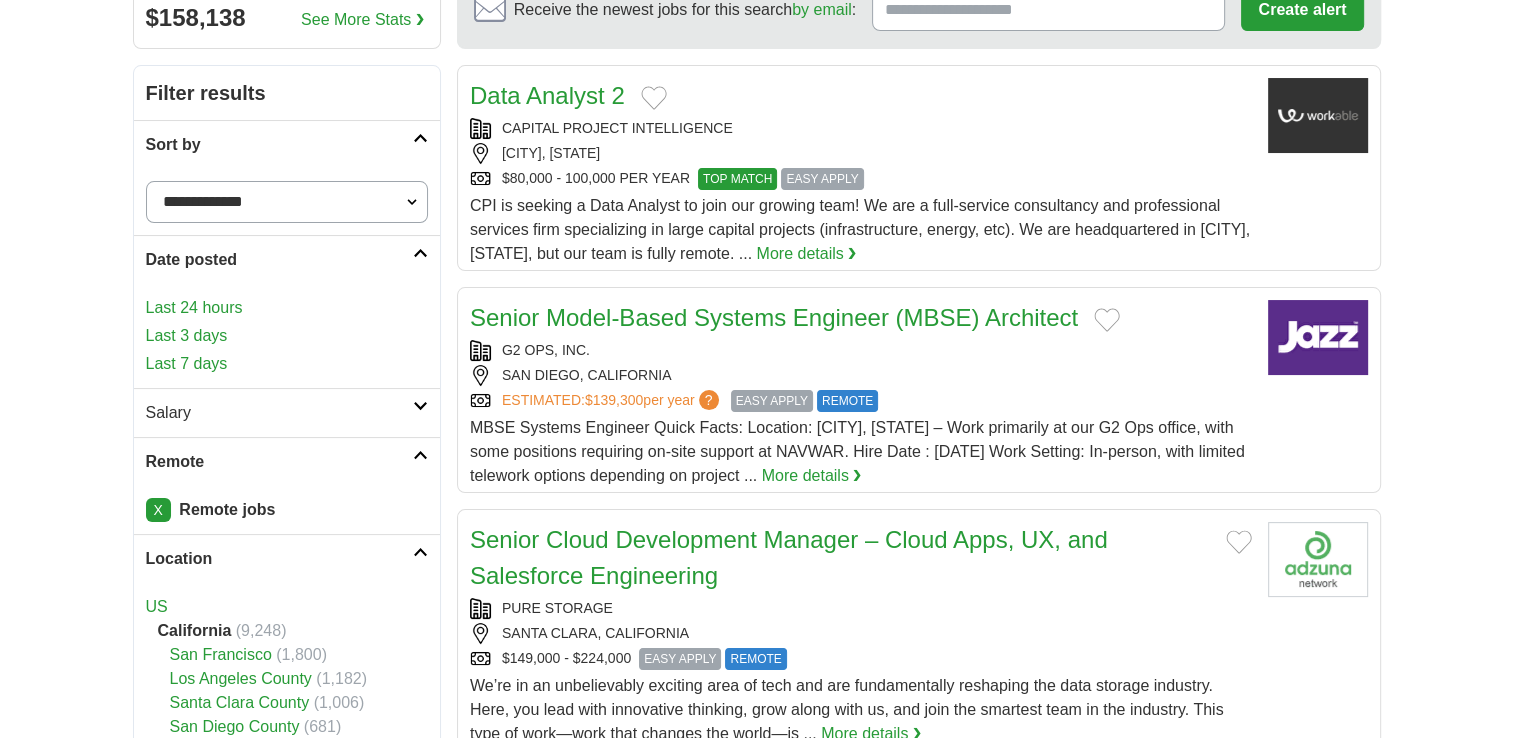 click on "**********" at bounding box center [287, 202] 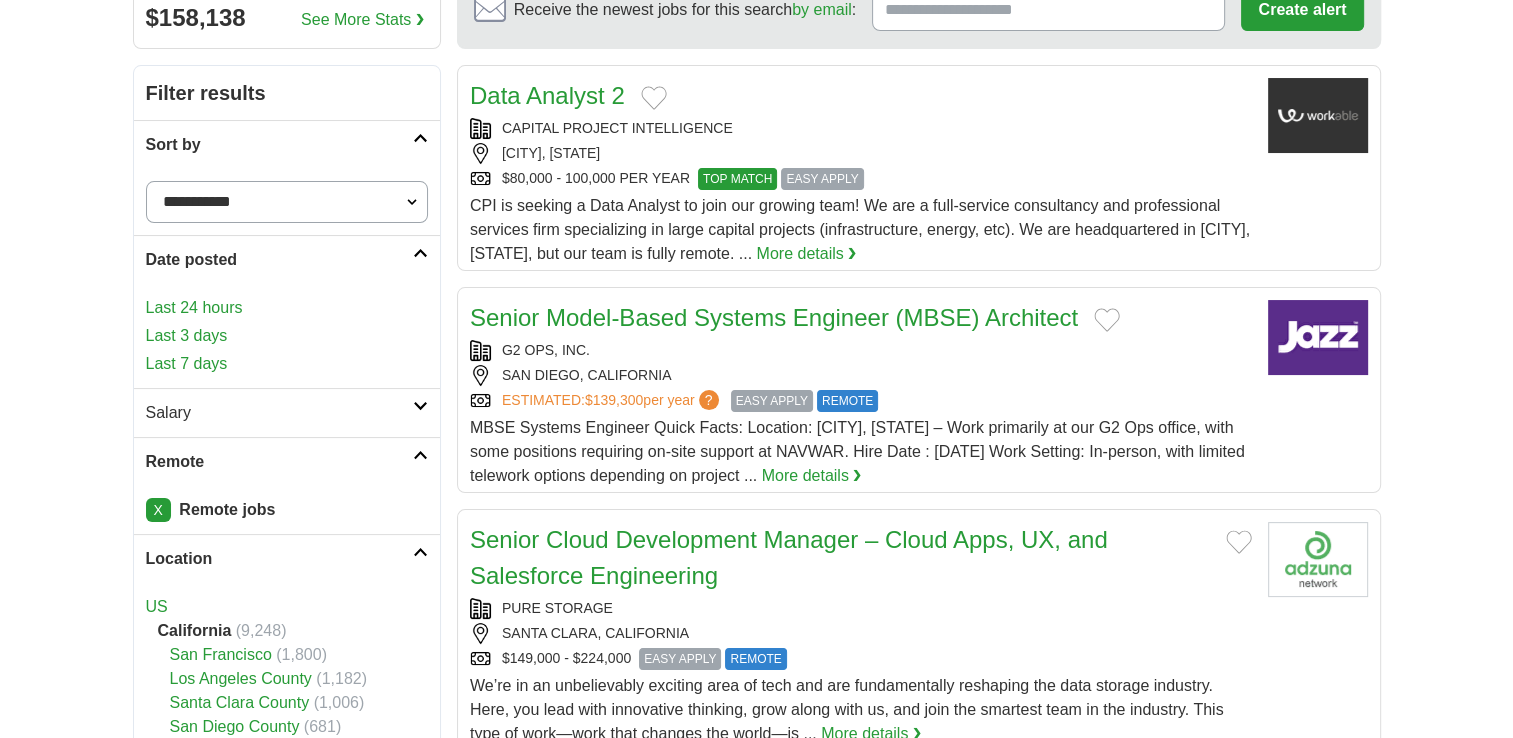 click on "**********" at bounding box center [287, 202] 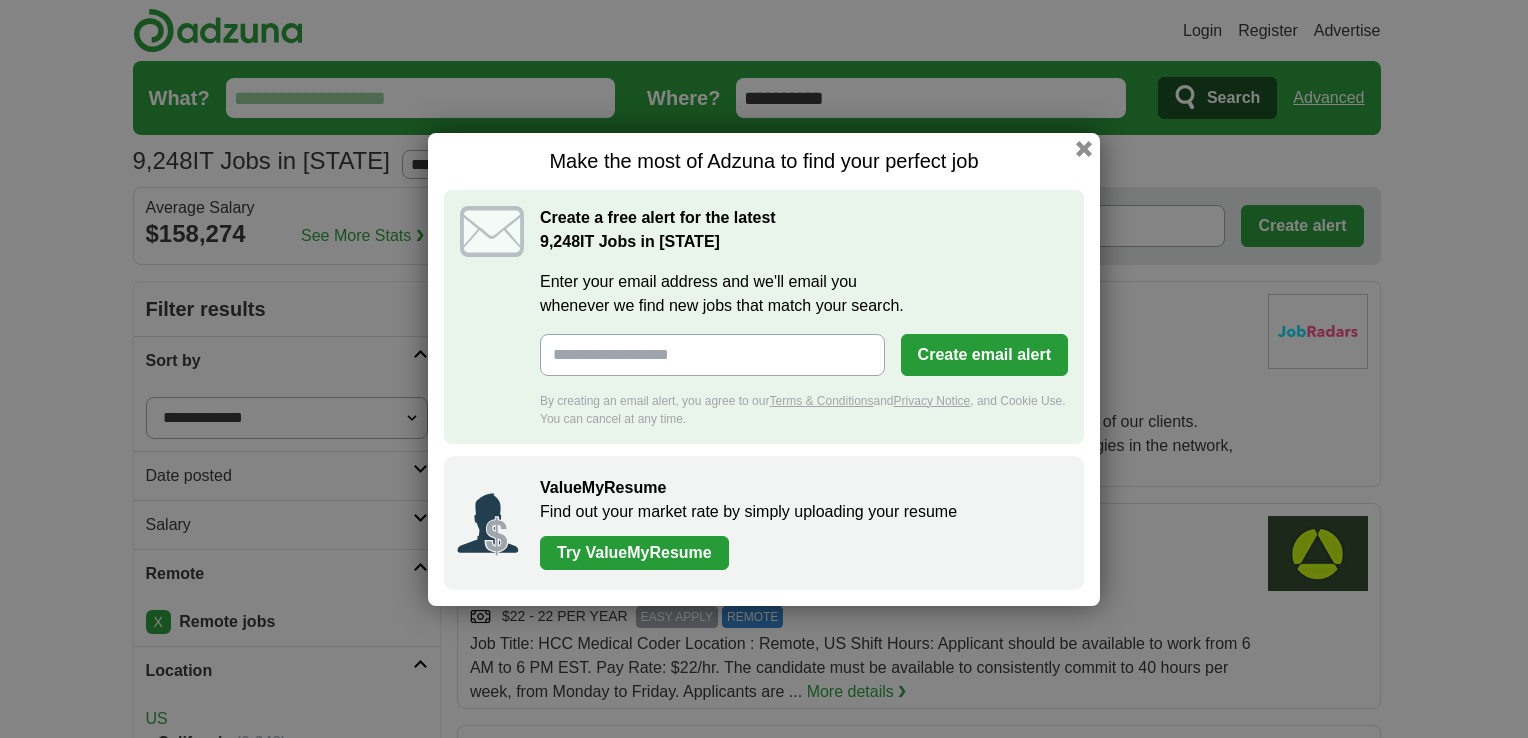 scroll, scrollTop: 0, scrollLeft: 0, axis: both 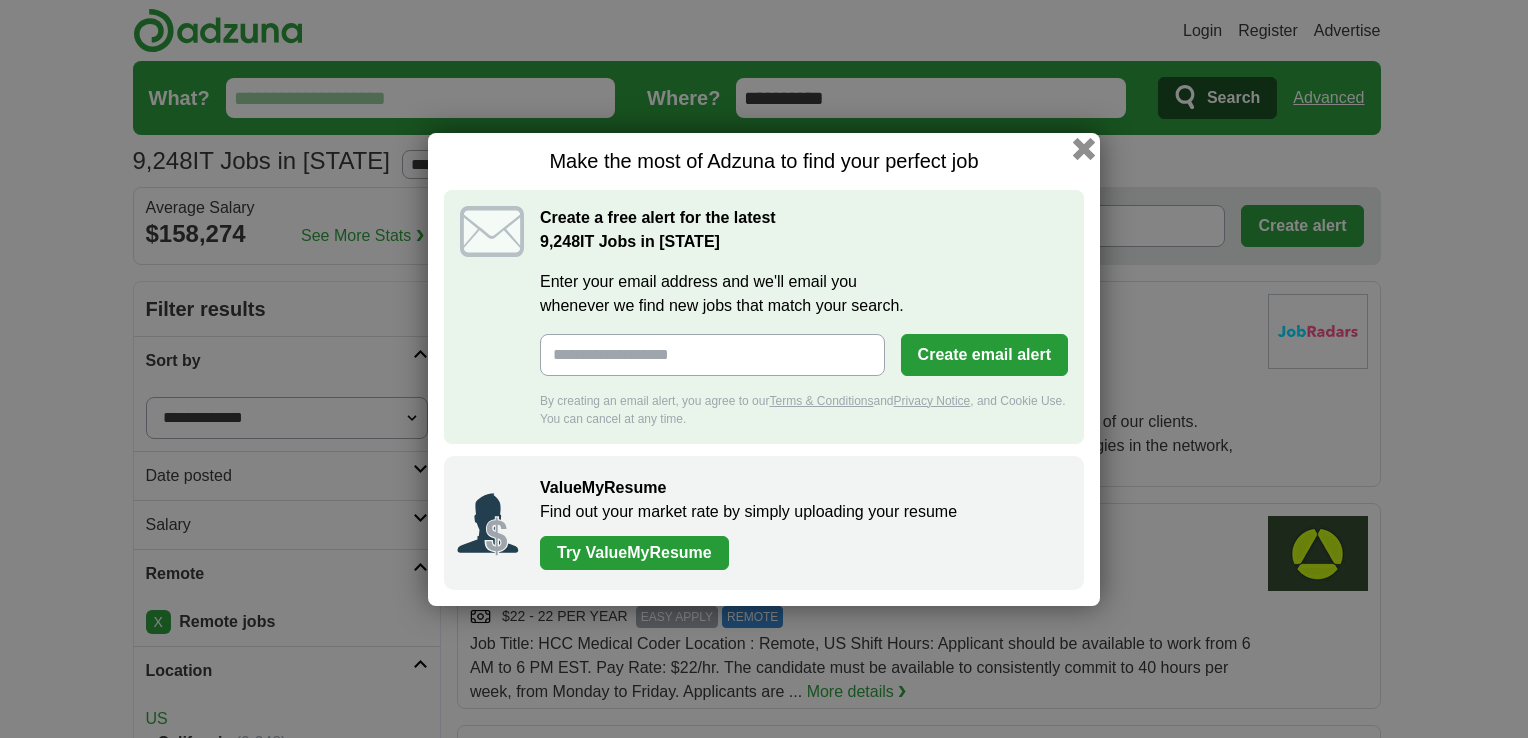 click at bounding box center (1084, 148) 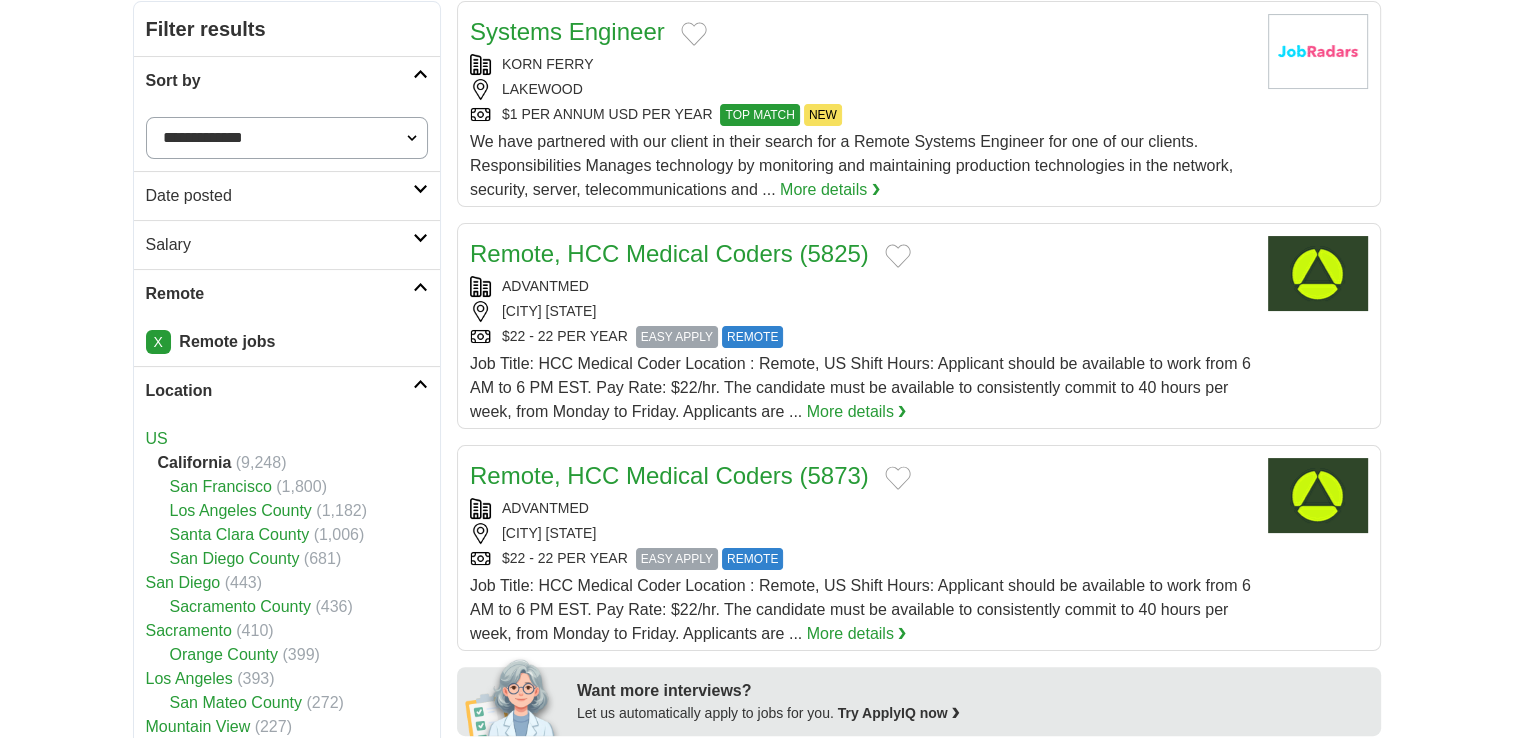 scroll, scrollTop: 288, scrollLeft: 0, axis: vertical 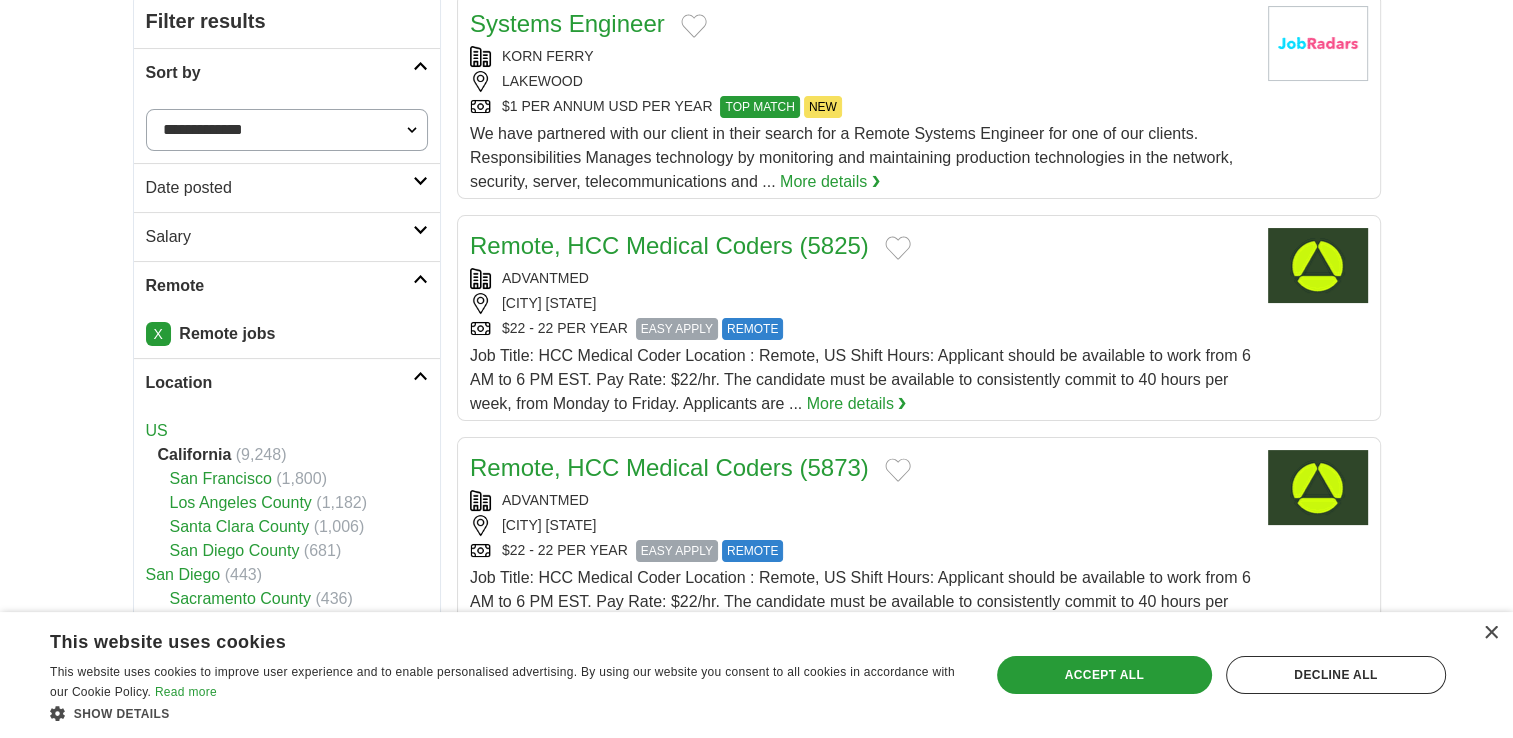 click on "Remote, HCC Medical Coders (5825)" at bounding box center [669, 245] 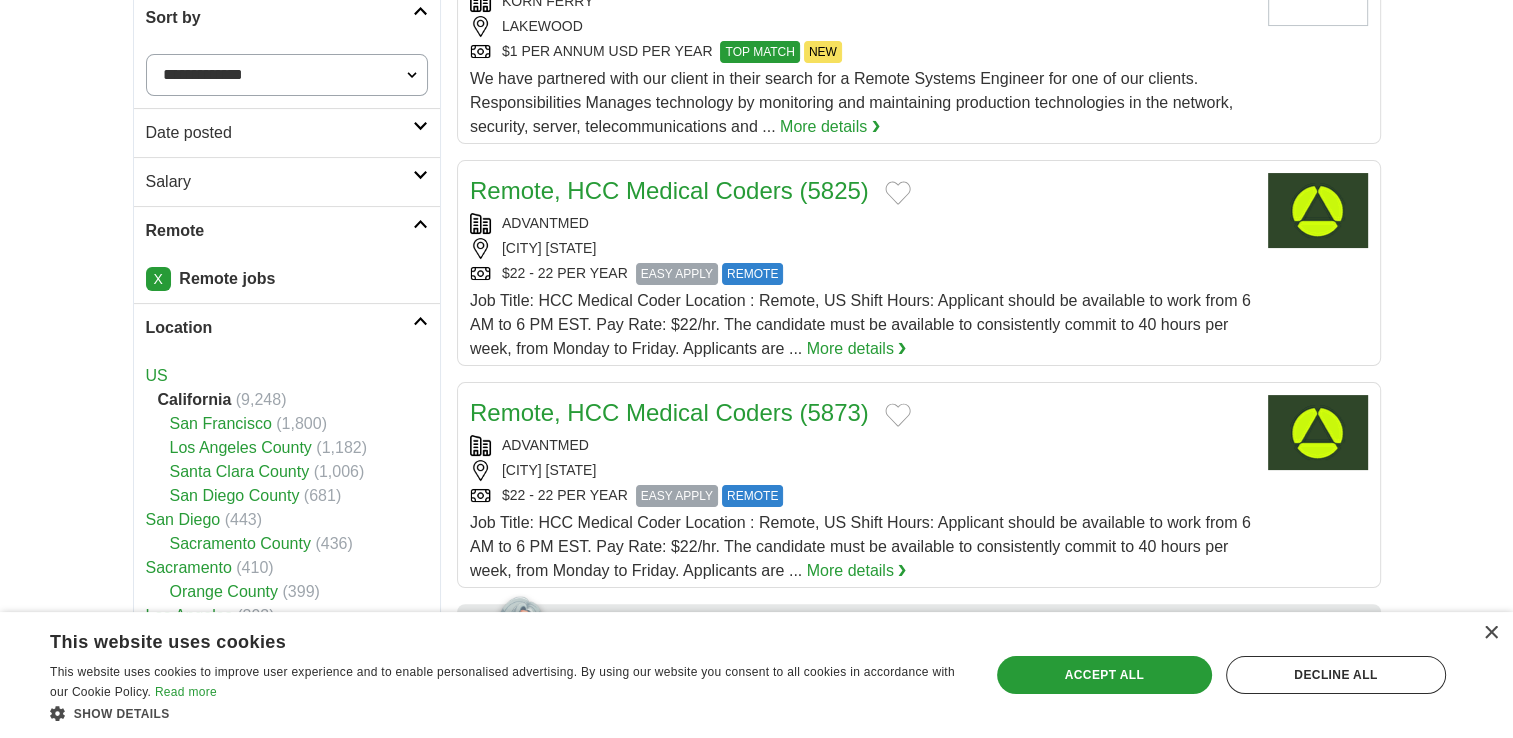 scroll, scrollTop: 344, scrollLeft: 0, axis: vertical 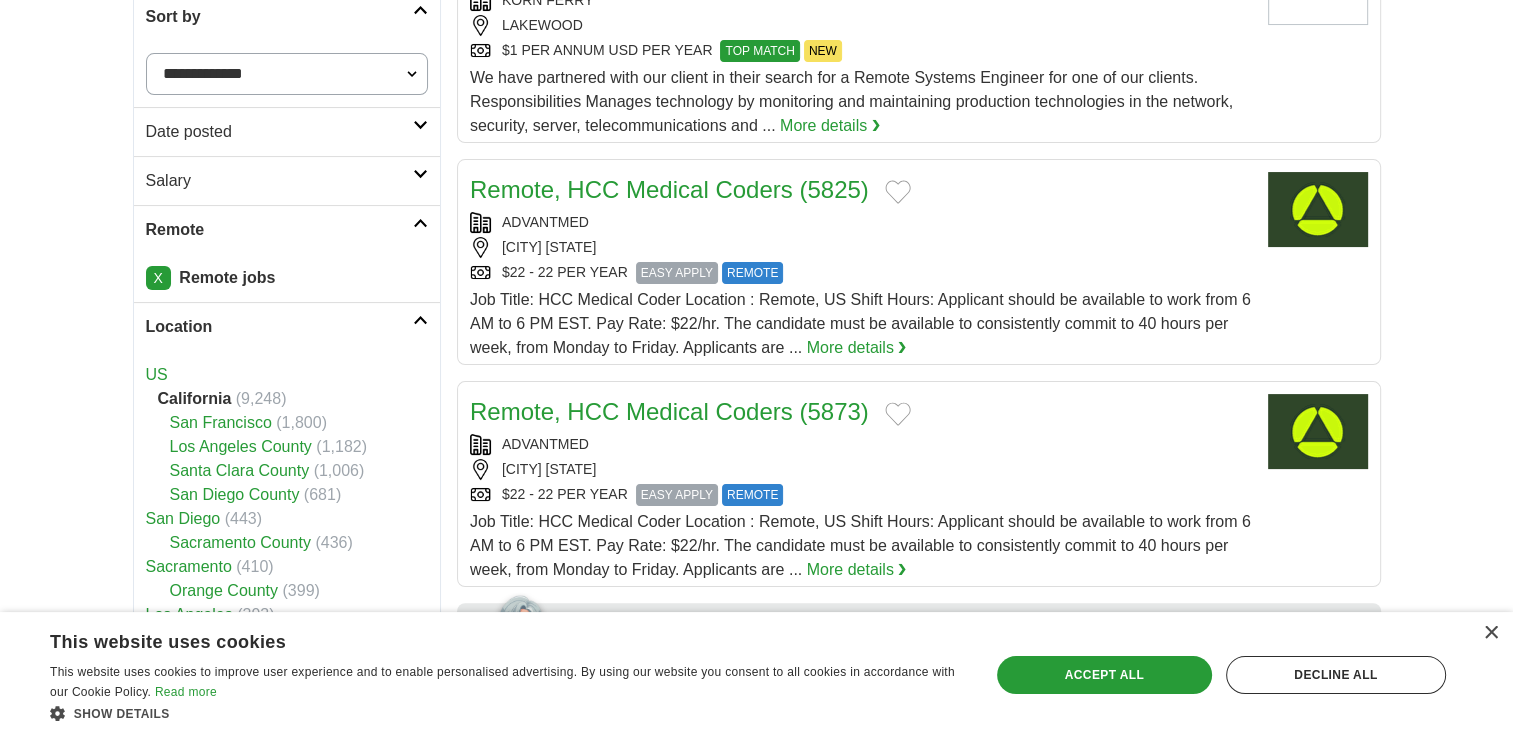 click on "Remote" at bounding box center [287, 229] 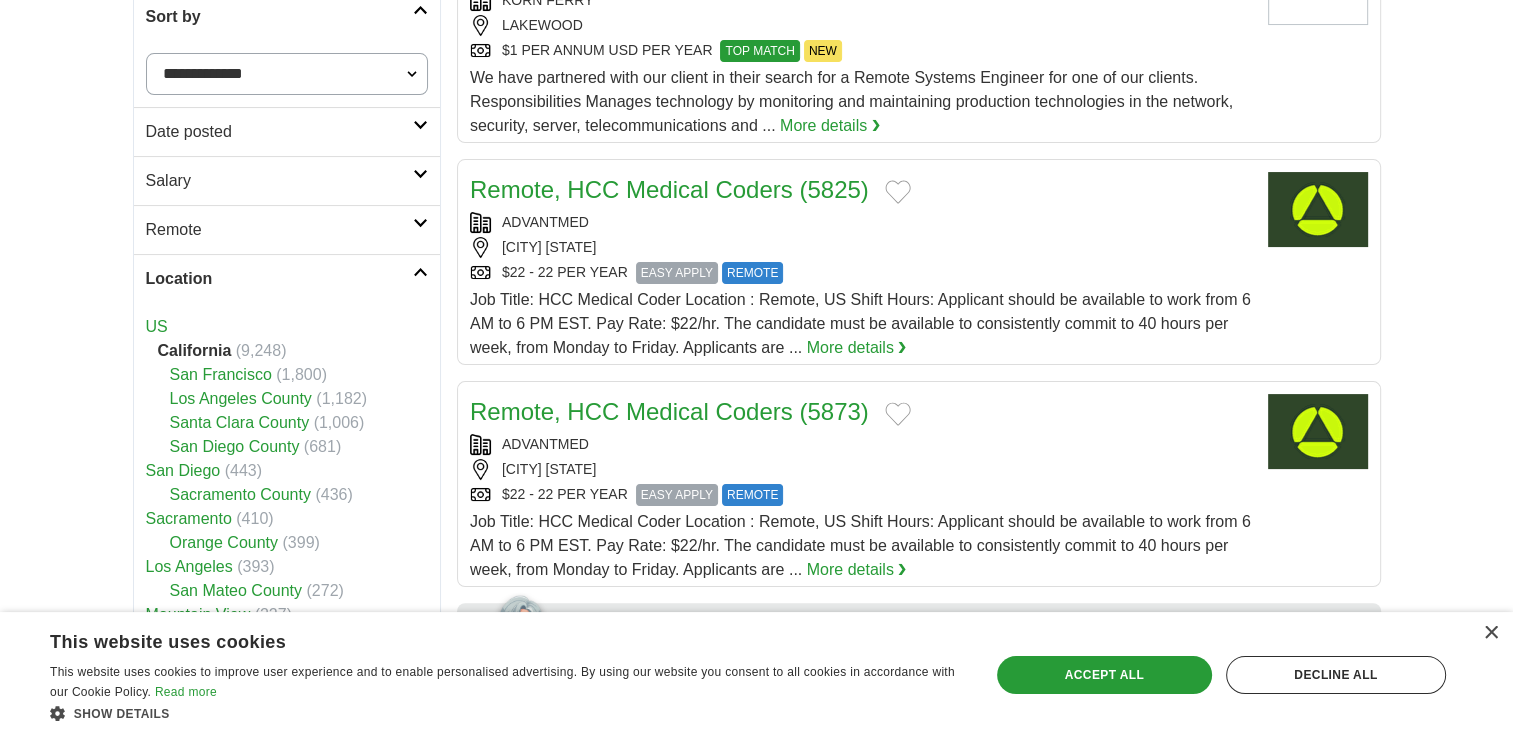 click on "Location" at bounding box center (287, 278) 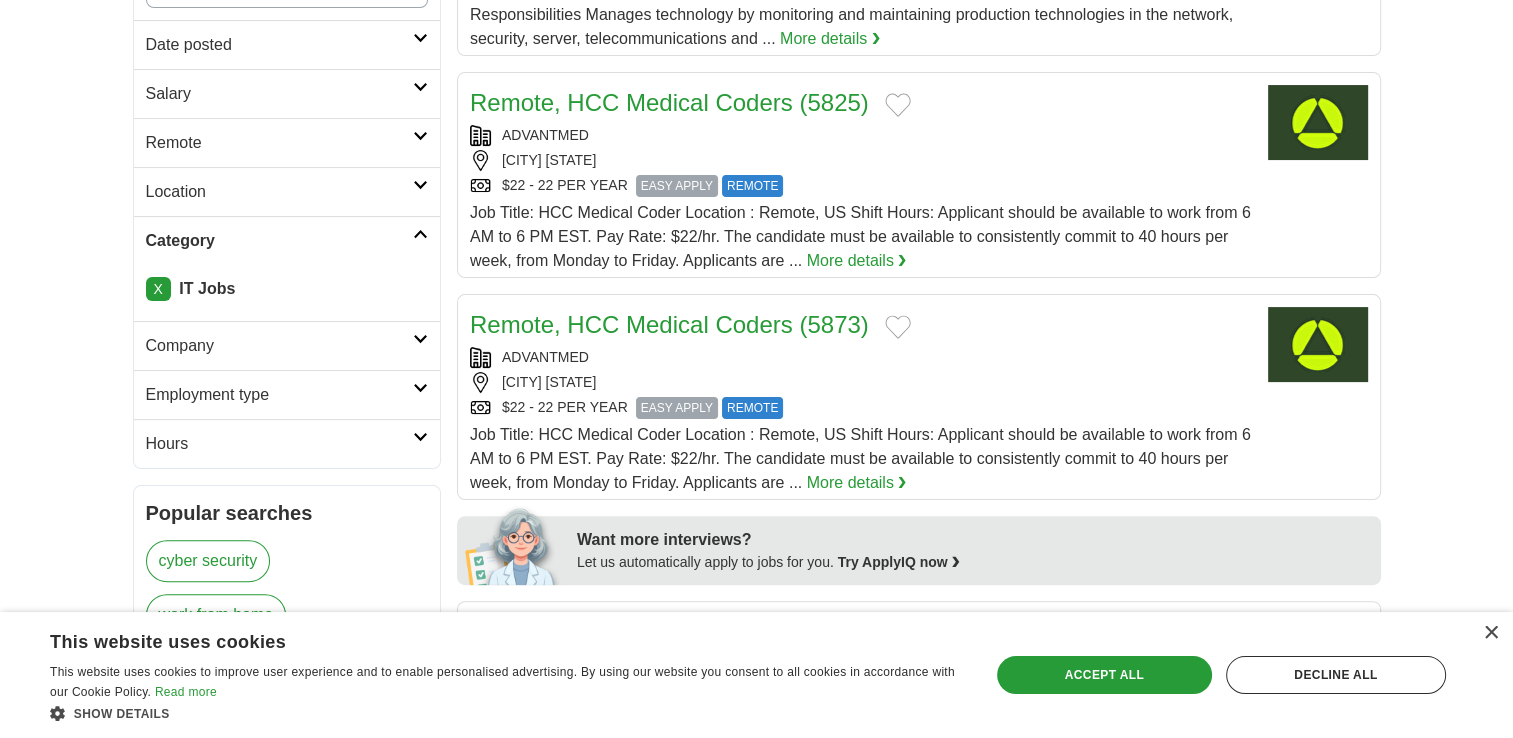 scroll, scrollTop: 428, scrollLeft: 0, axis: vertical 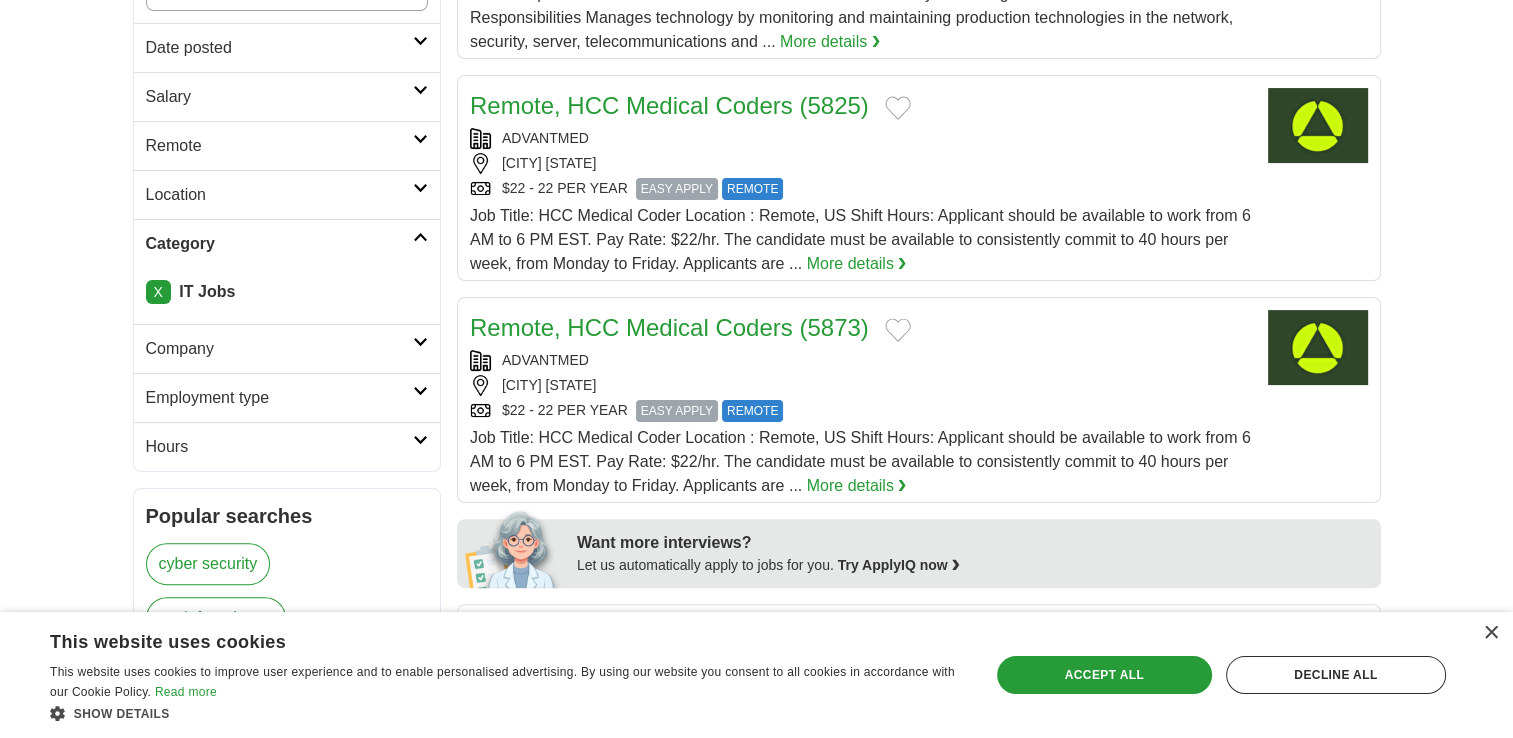click on "Hours" at bounding box center (279, 447) 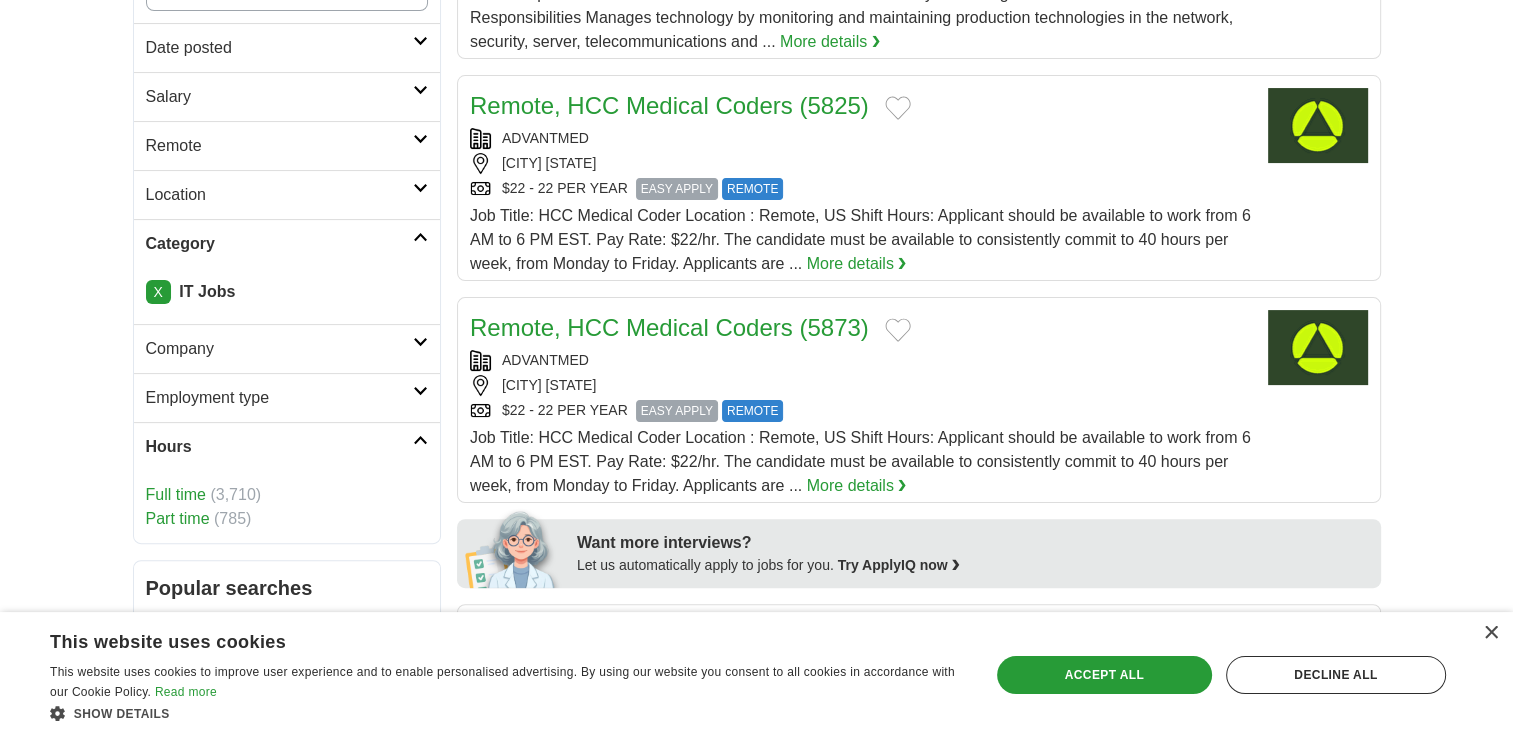 scroll, scrollTop: 442, scrollLeft: 0, axis: vertical 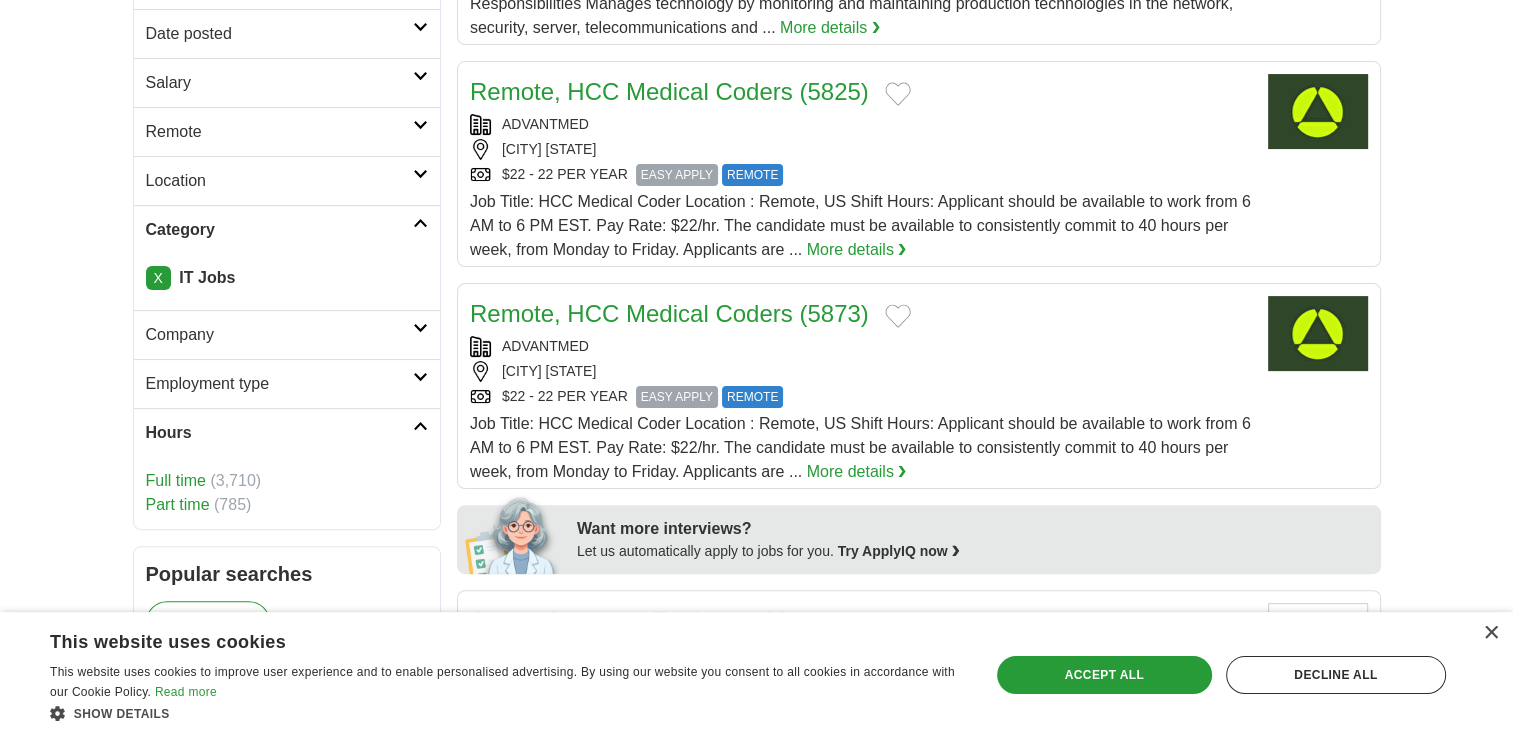 click on "Company" at bounding box center (279, 335) 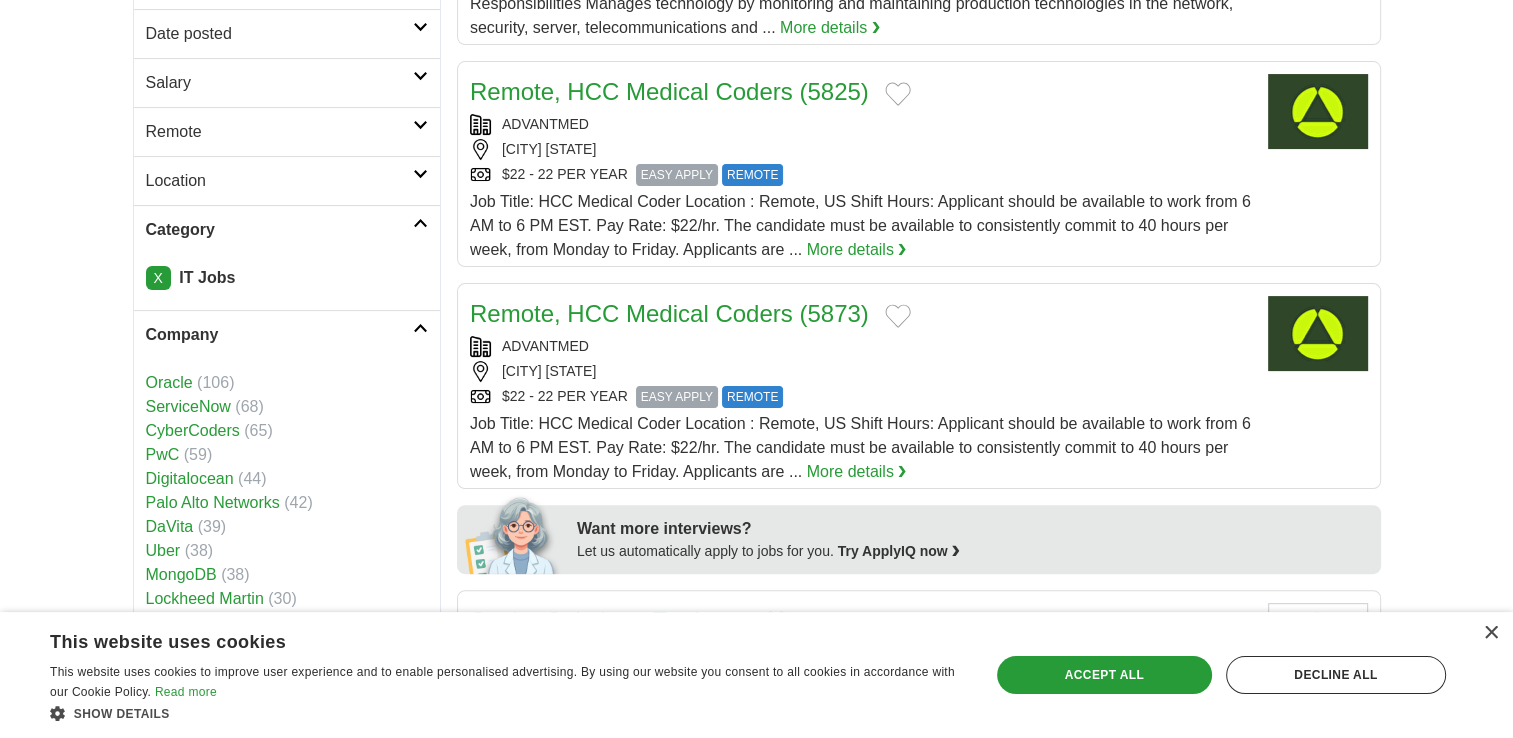 click on "ServiceNow" at bounding box center [188, 406] 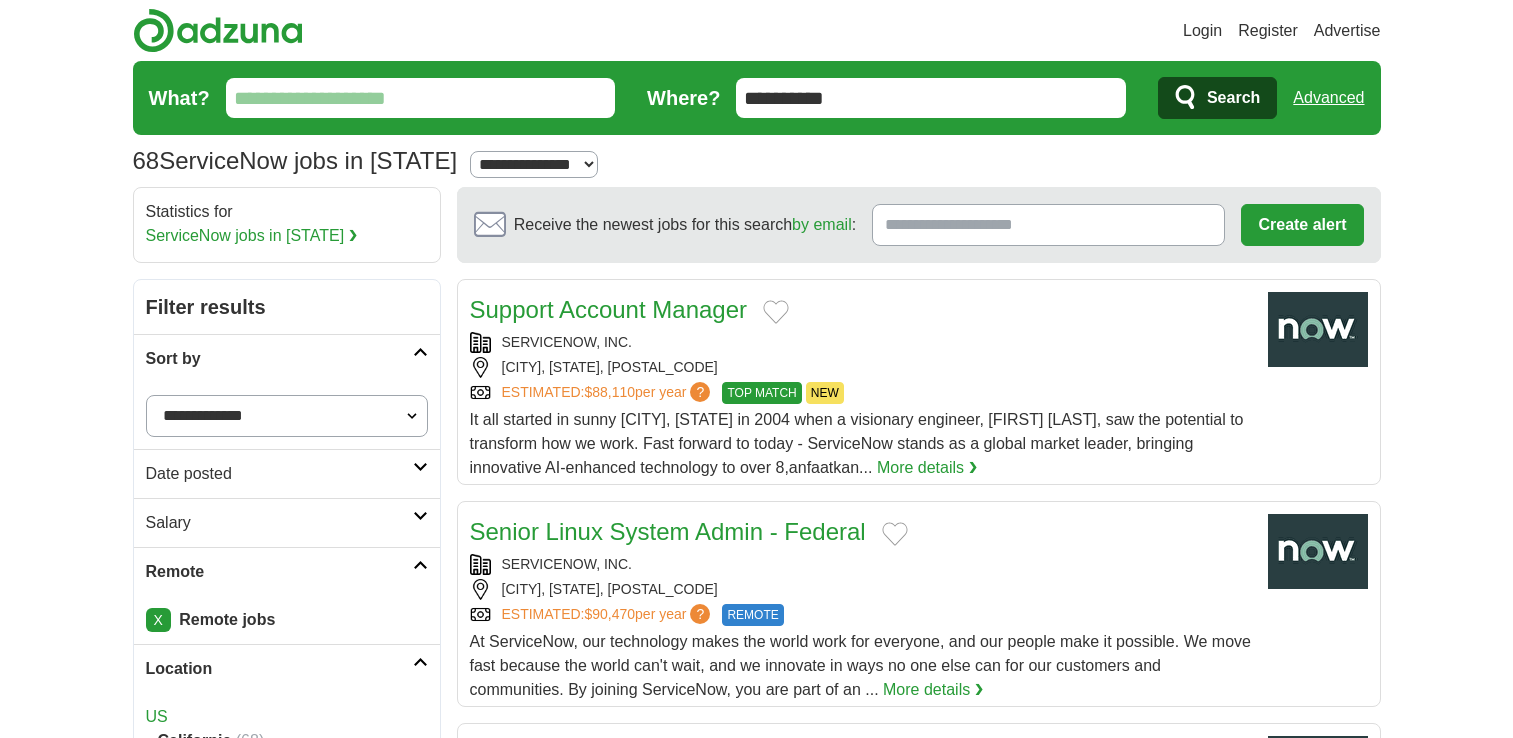 scroll, scrollTop: 0, scrollLeft: 0, axis: both 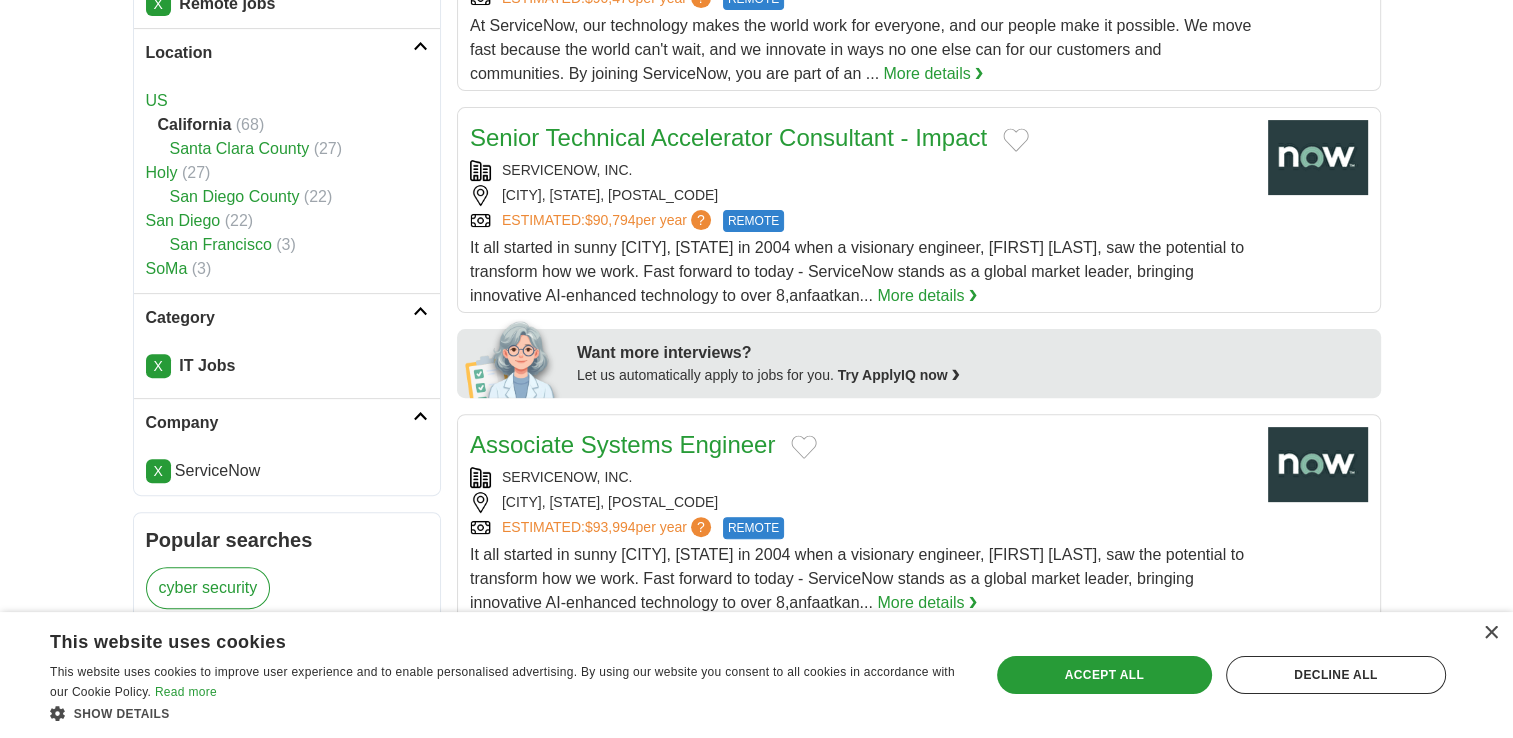 click on "Category" at bounding box center [279, 318] 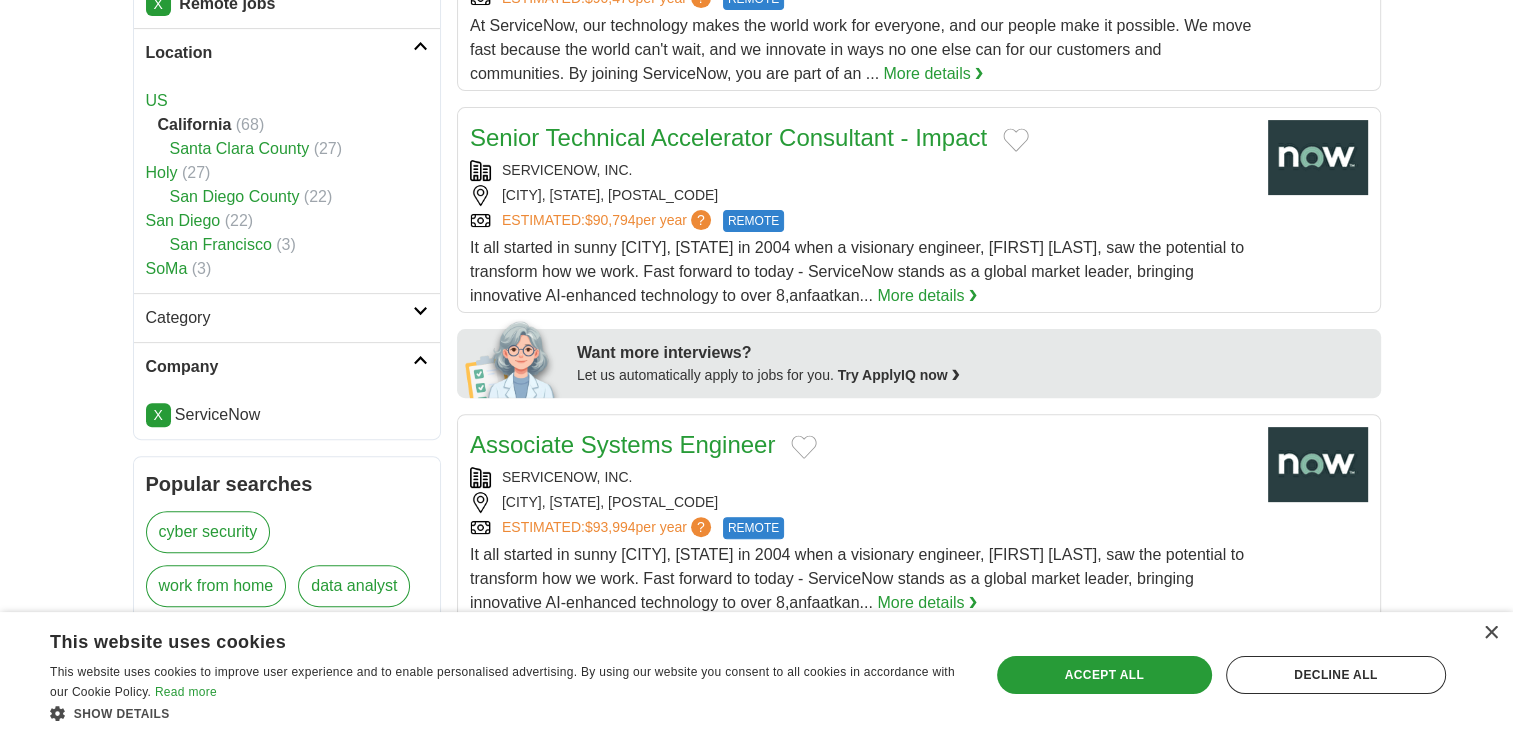 click on "Category" at bounding box center [279, 318] 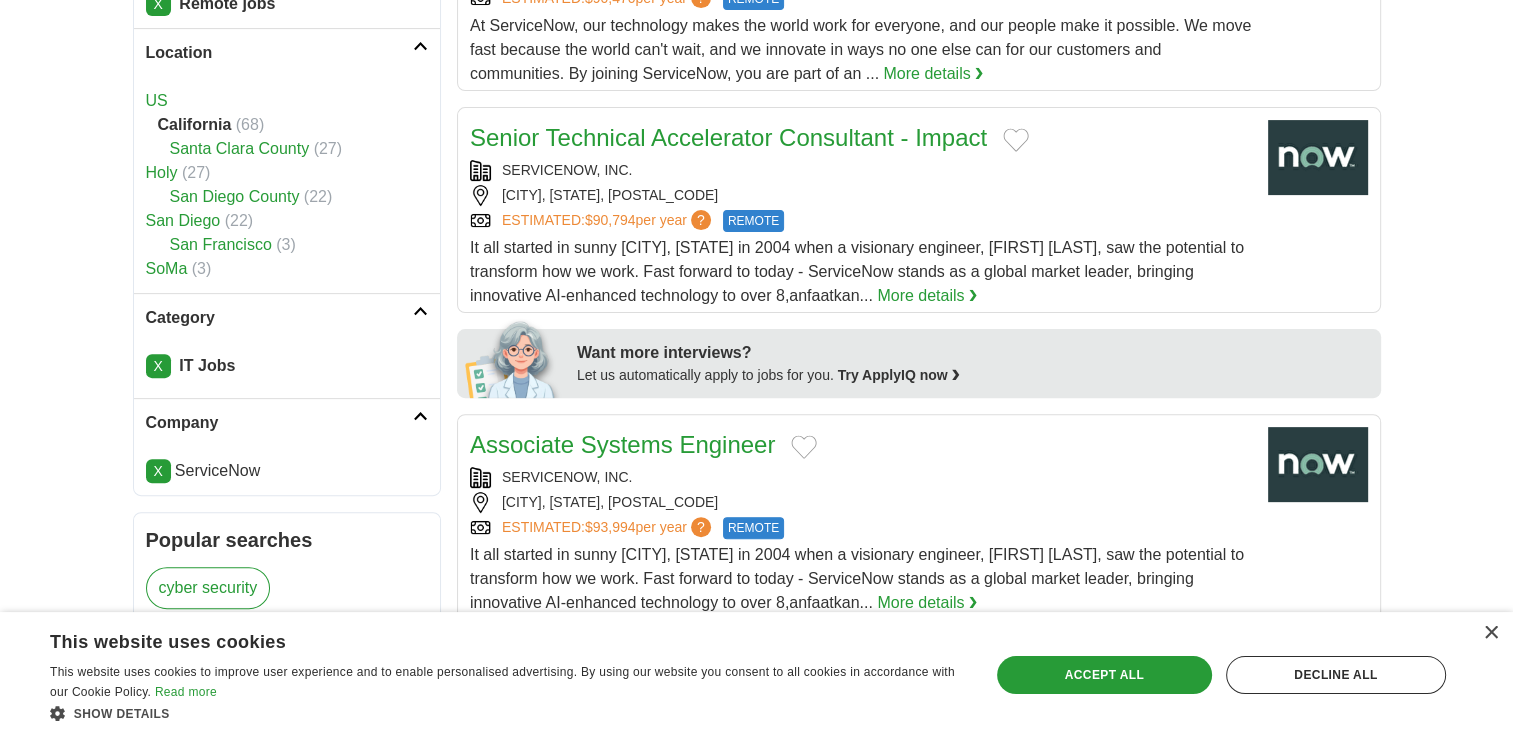 click on "X" at bounding box center (158, 366) 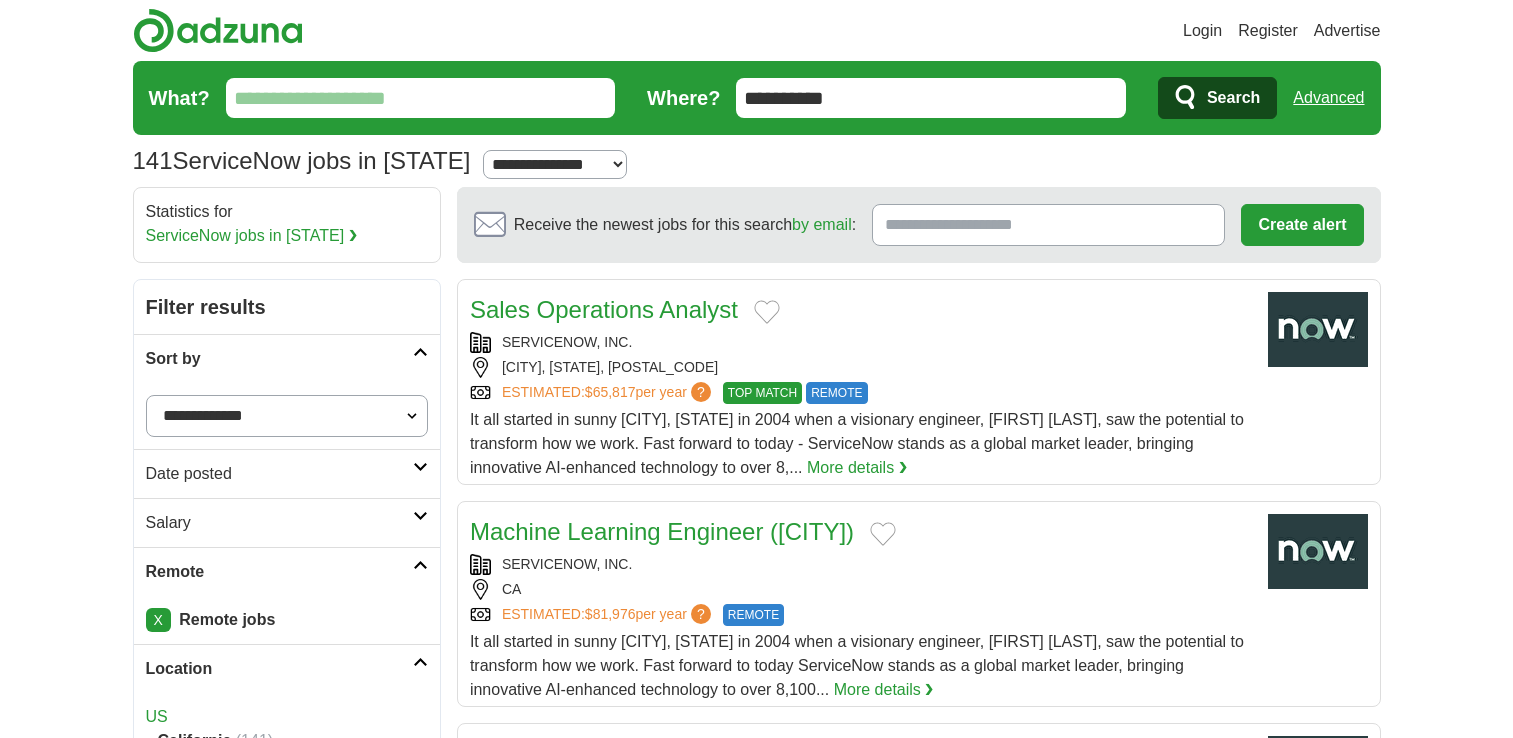 scroll, scrollTop: 252, scrollLeft: 0, axis: vertical 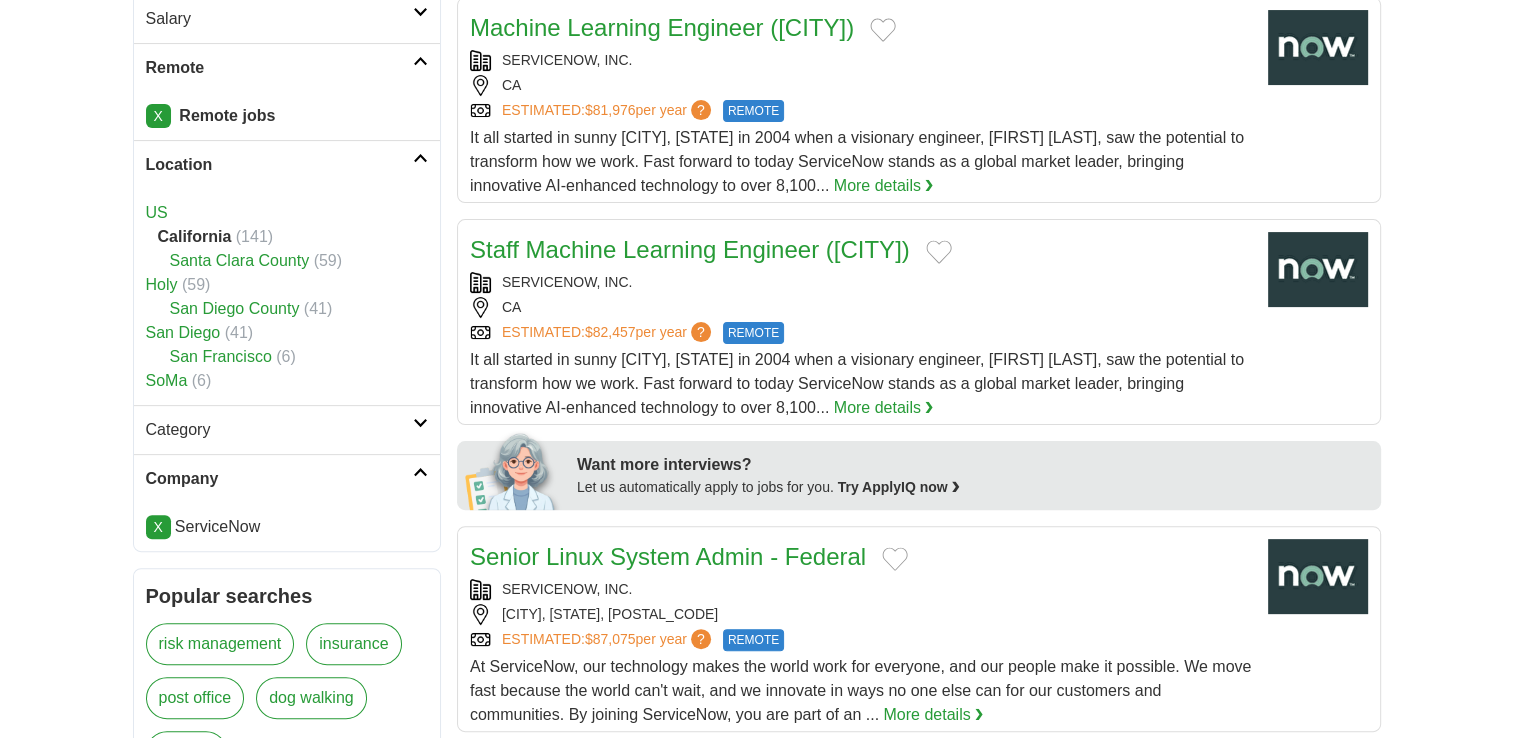 click on "Category" at bounding box center [279, 430] 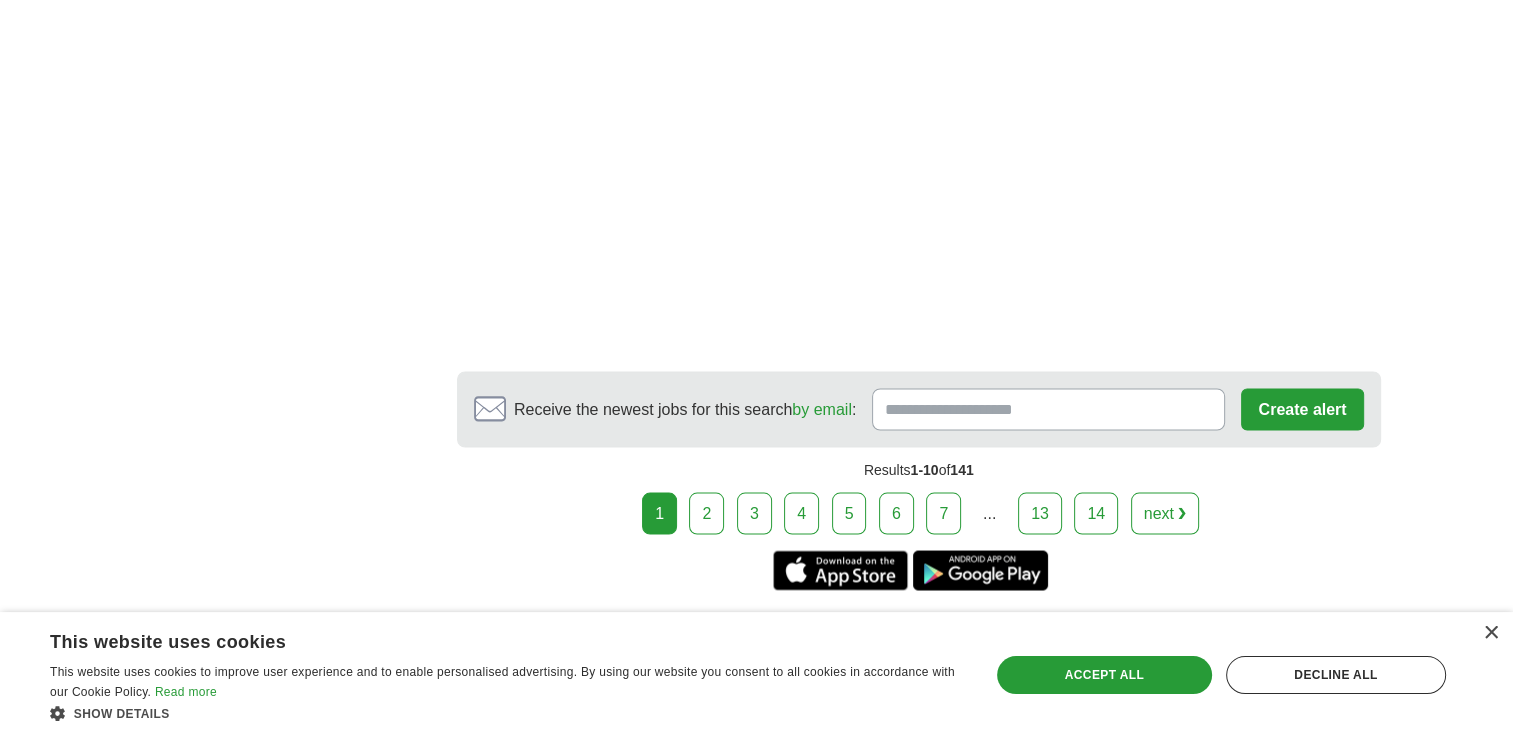 scroll, scrollTop: 3564, scrollLeft: 0, axis: vertical 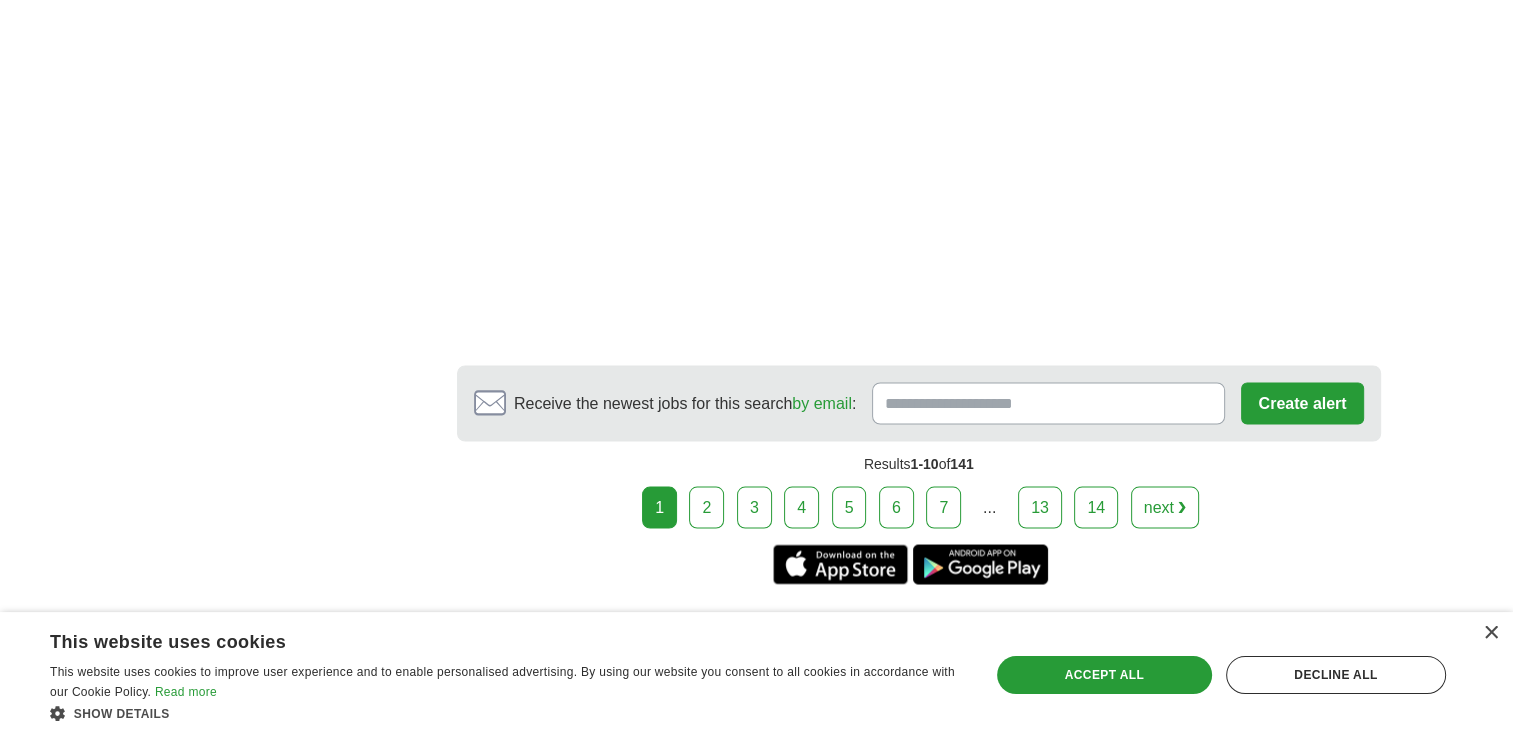 click on "2" at bounding box center [706, 507] 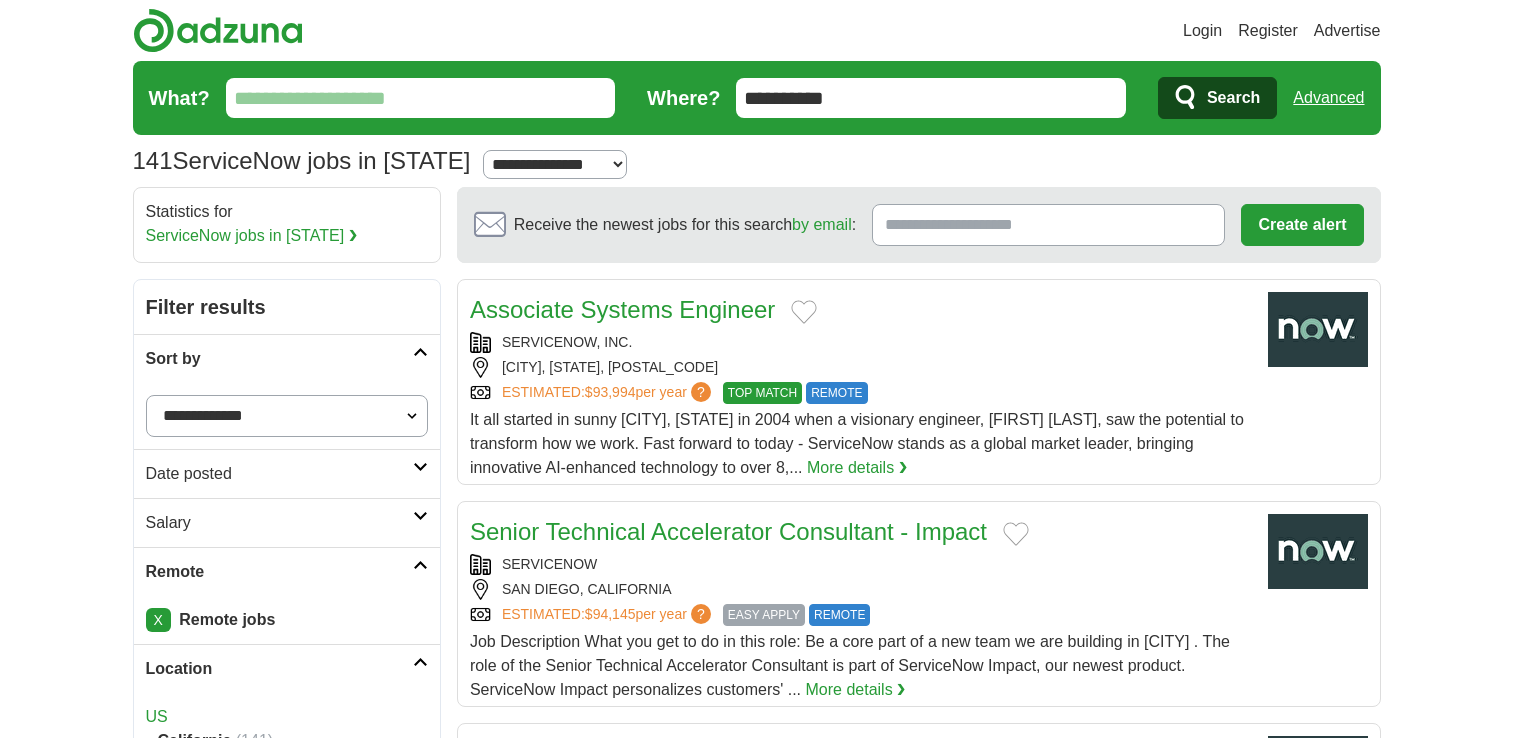 scroll, scrollTop: 87, scrollLeft: 0, axis: vertical 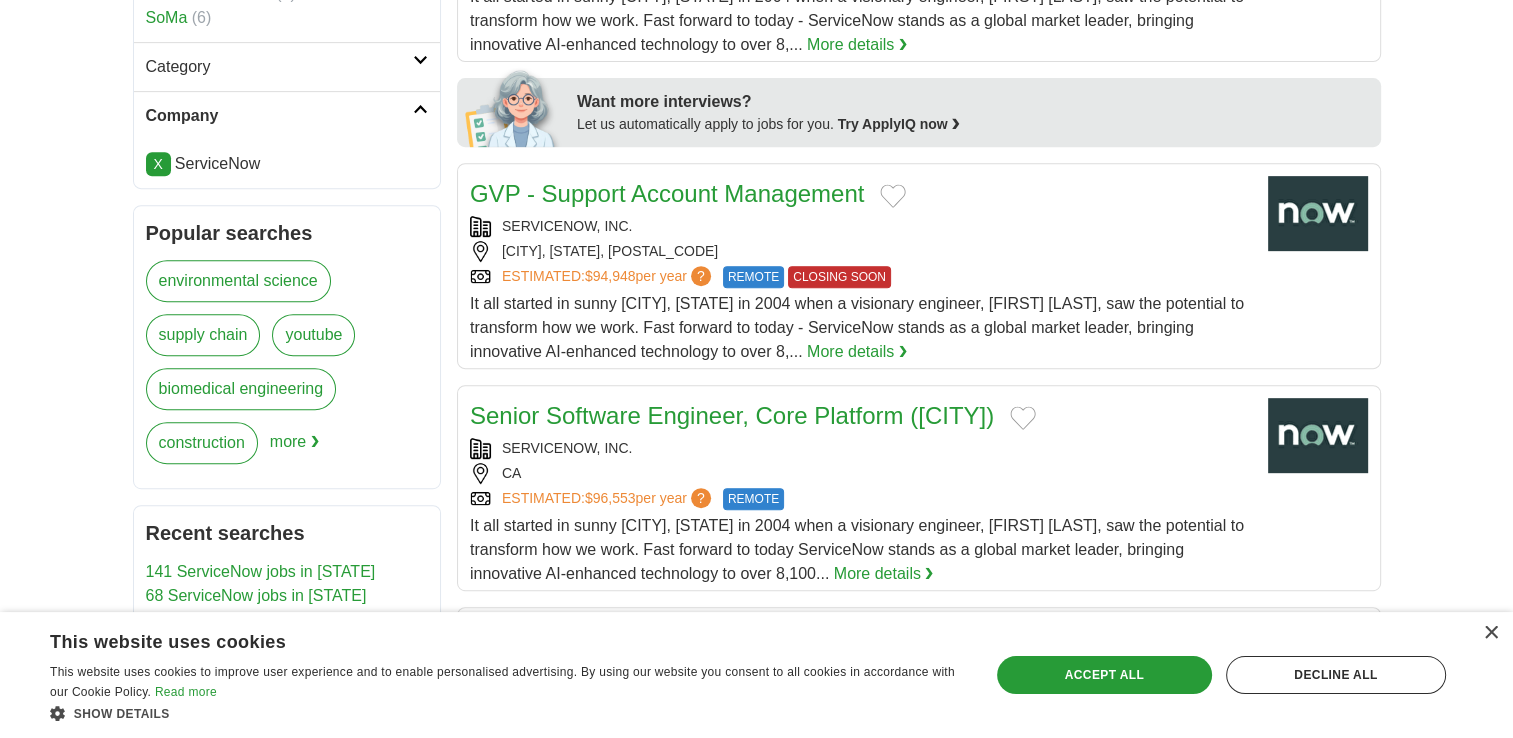click on "X" at bounding box center [158, 164] 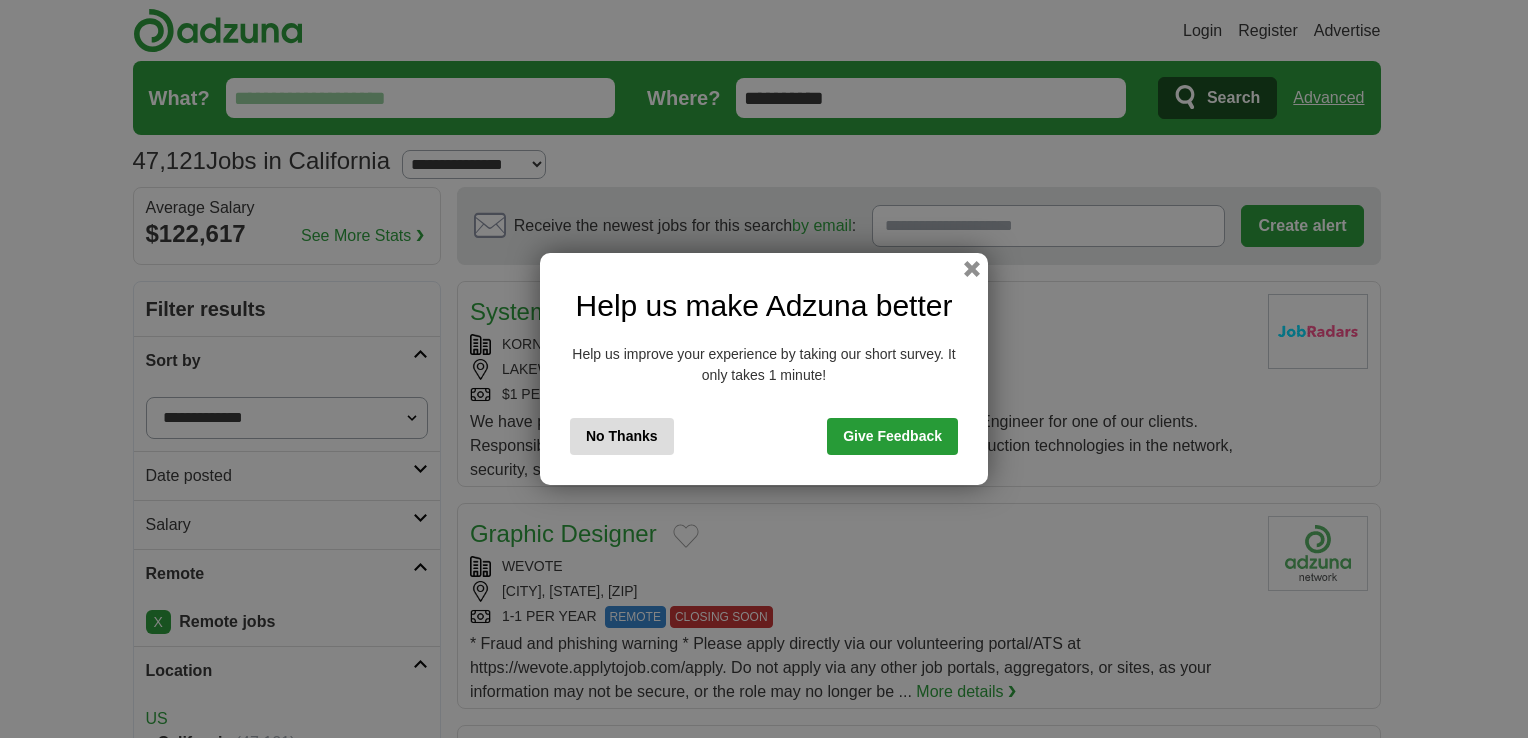 scroll, scrollTop: 0, scrollLeft: 0, axis: both 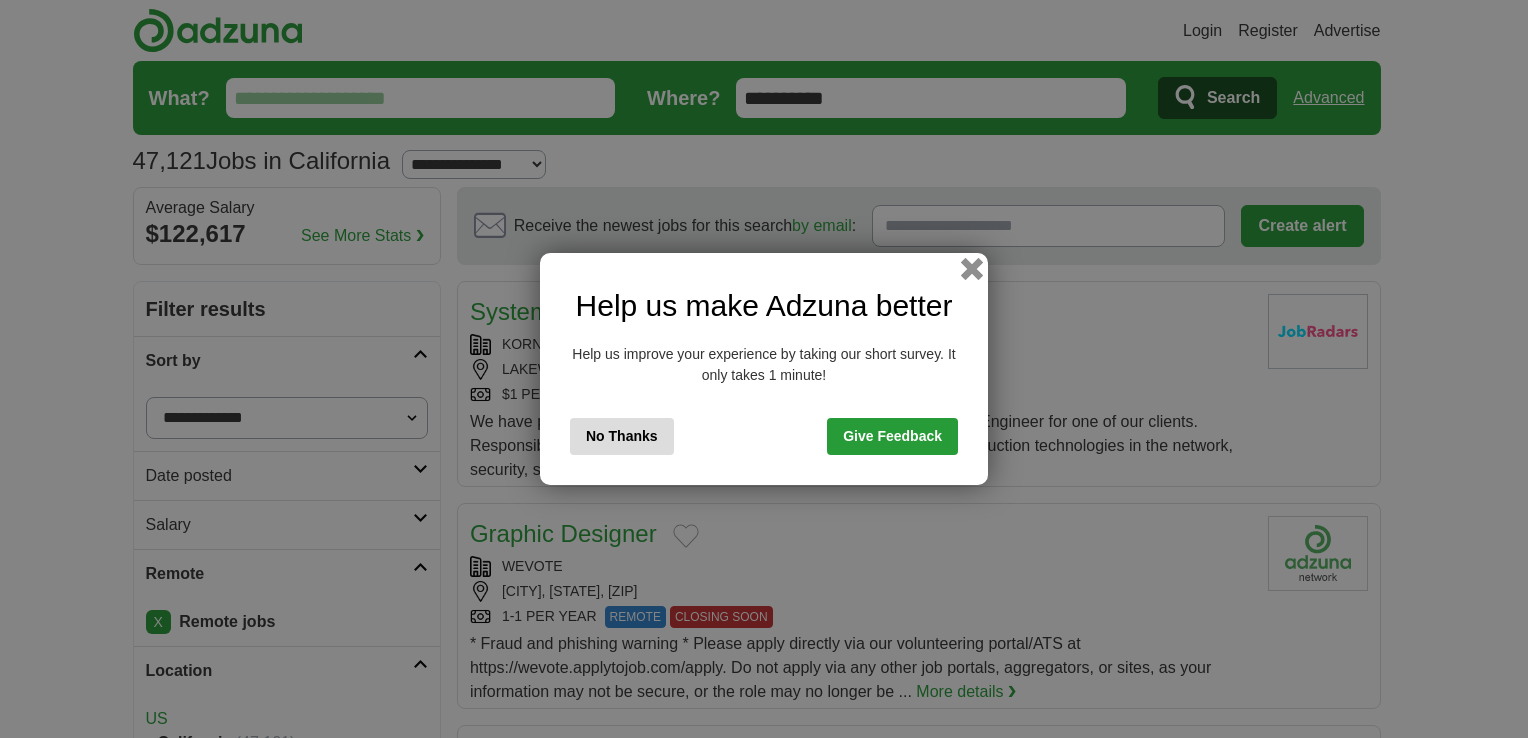 click at bounding box center [972, 269] 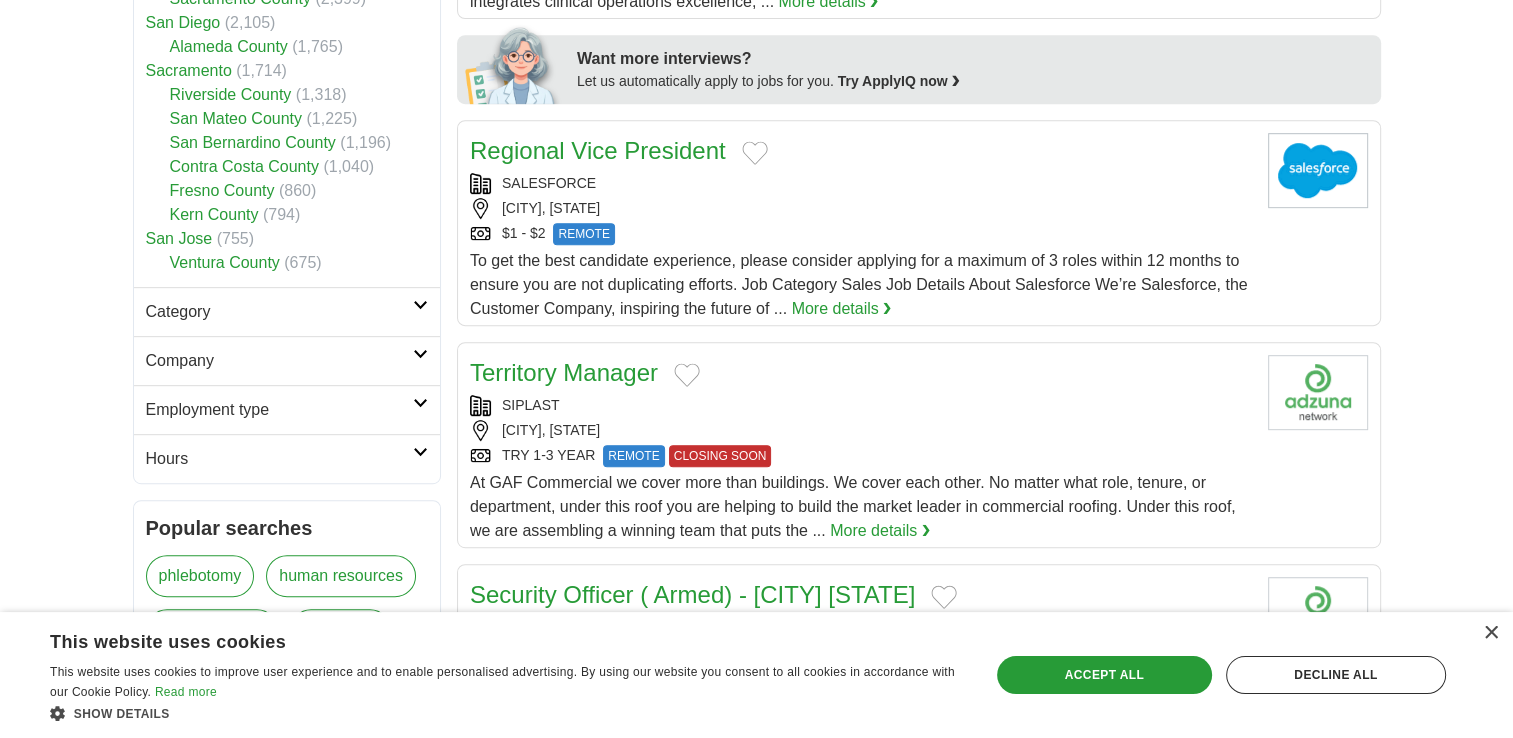 scroll, scrollTop: 912, scrollLeft: 0, axis: vertical 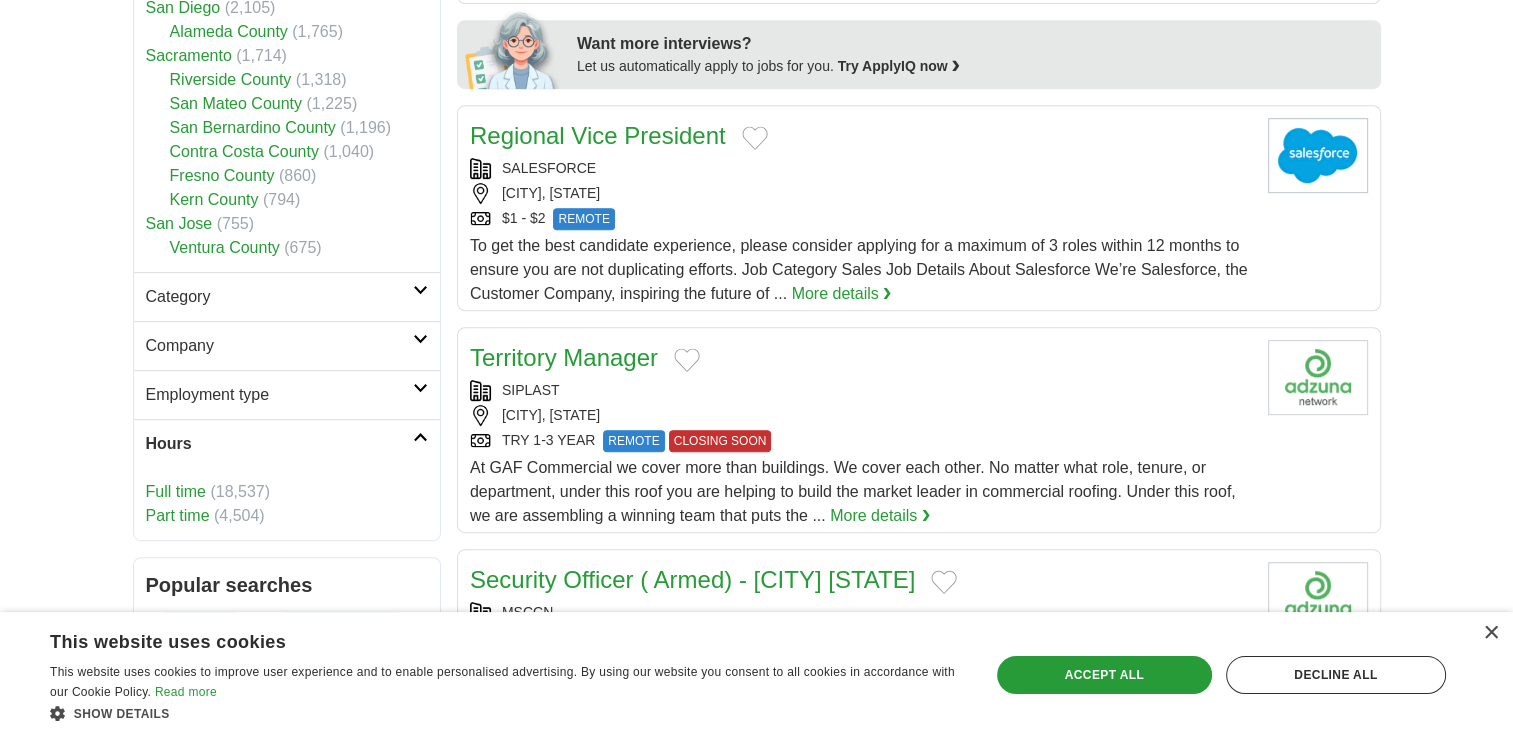 click on "Company" at bounding box center (287, 345) 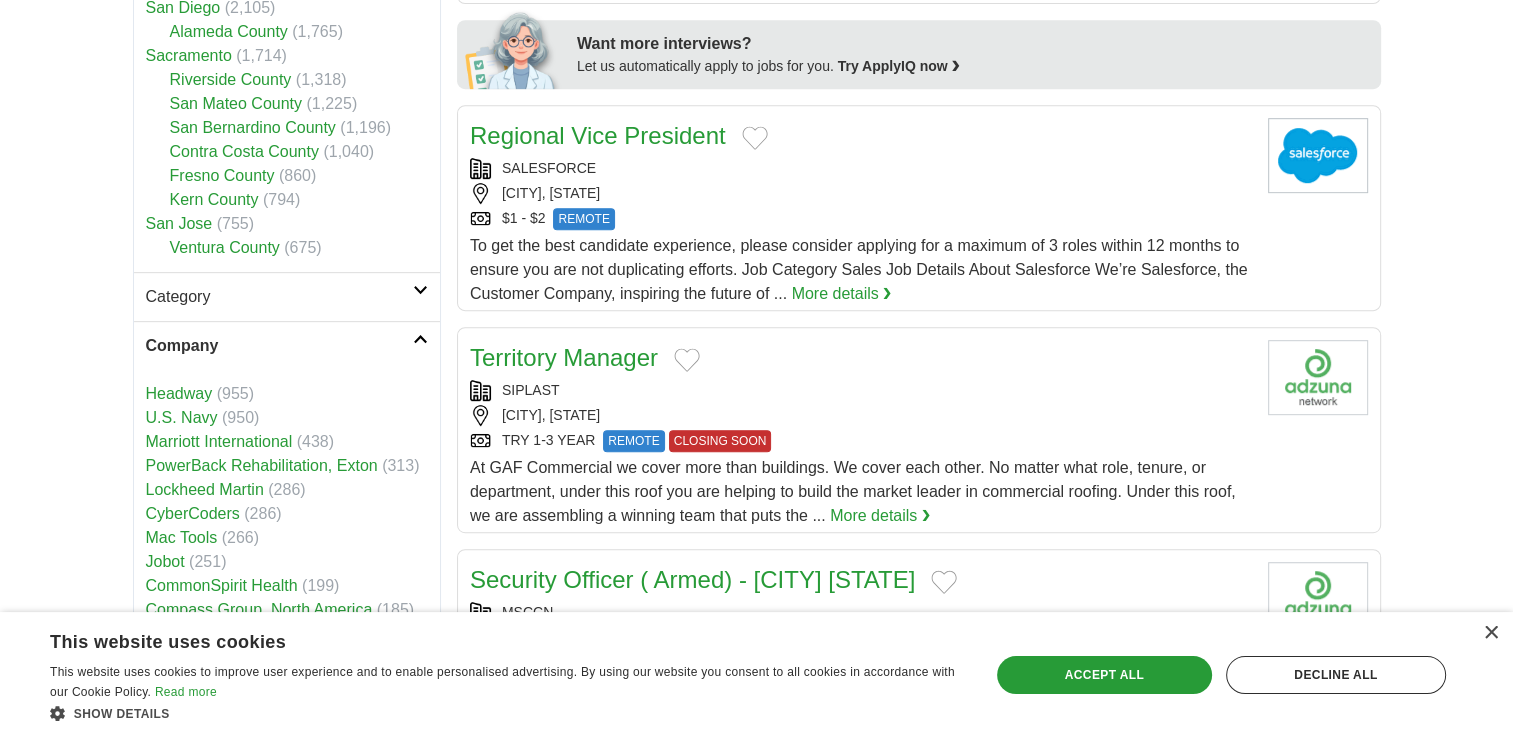 click on "Company" at bounding box center [279, 346] 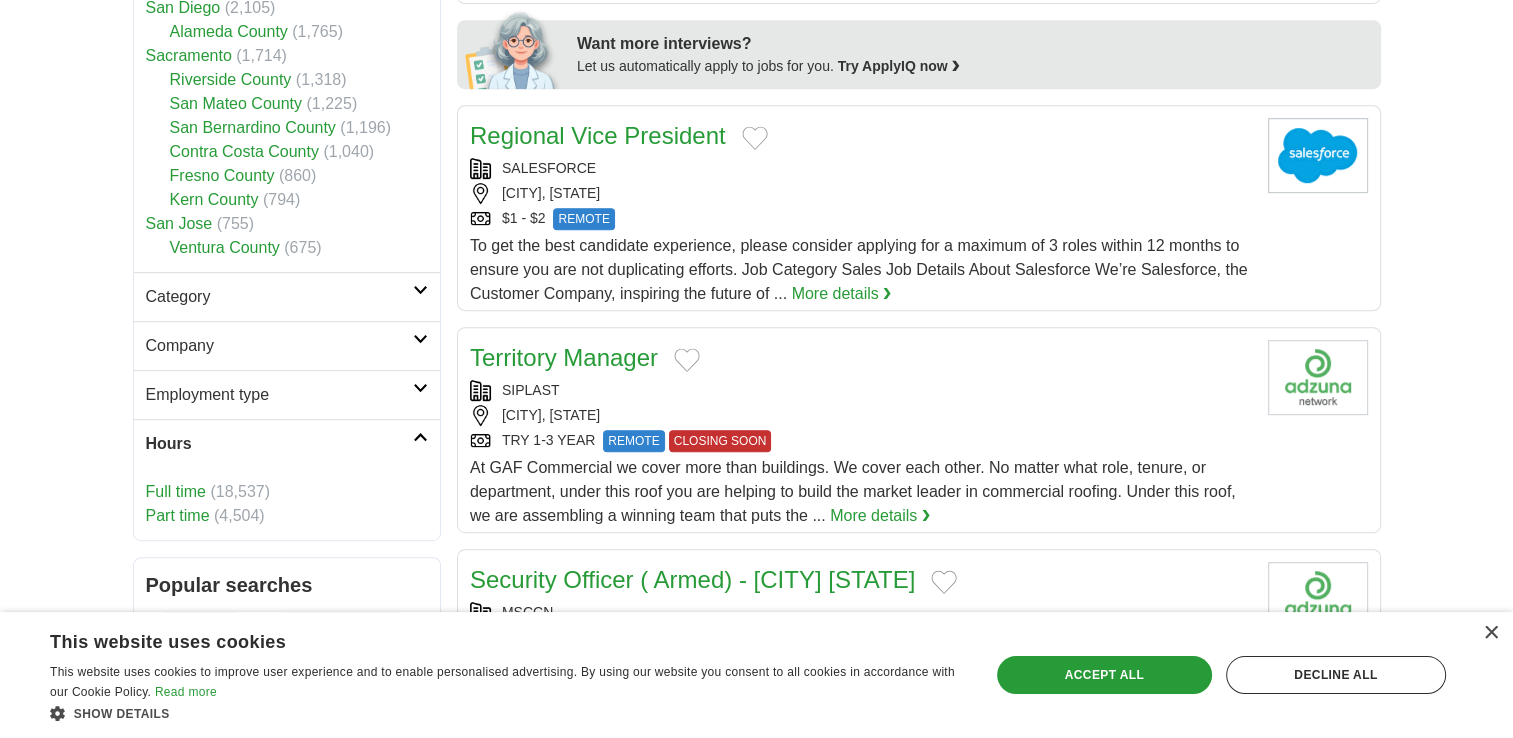 click on "Employment type" at bounding box center [279, 395] 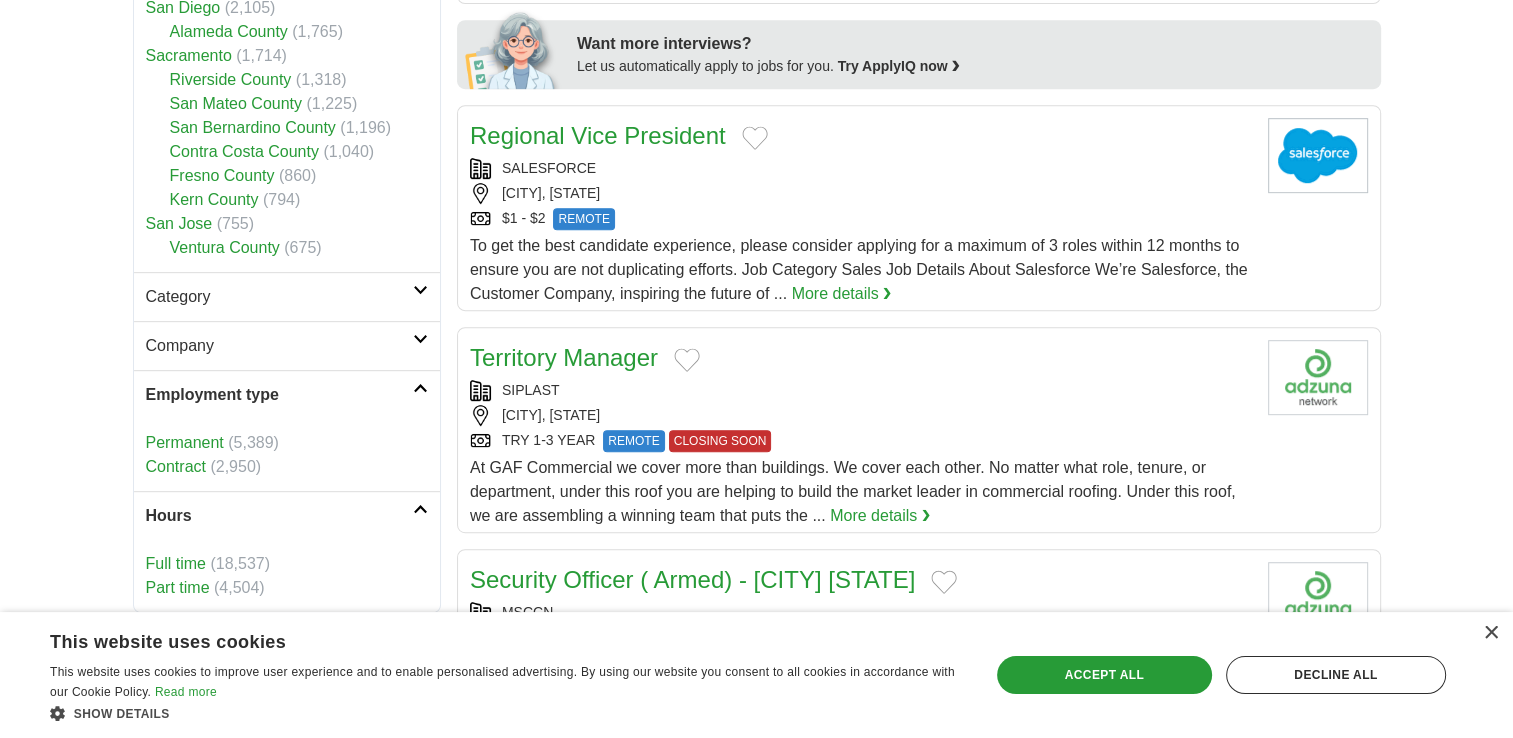 click on "Contract" at bounding box center [176, 466] 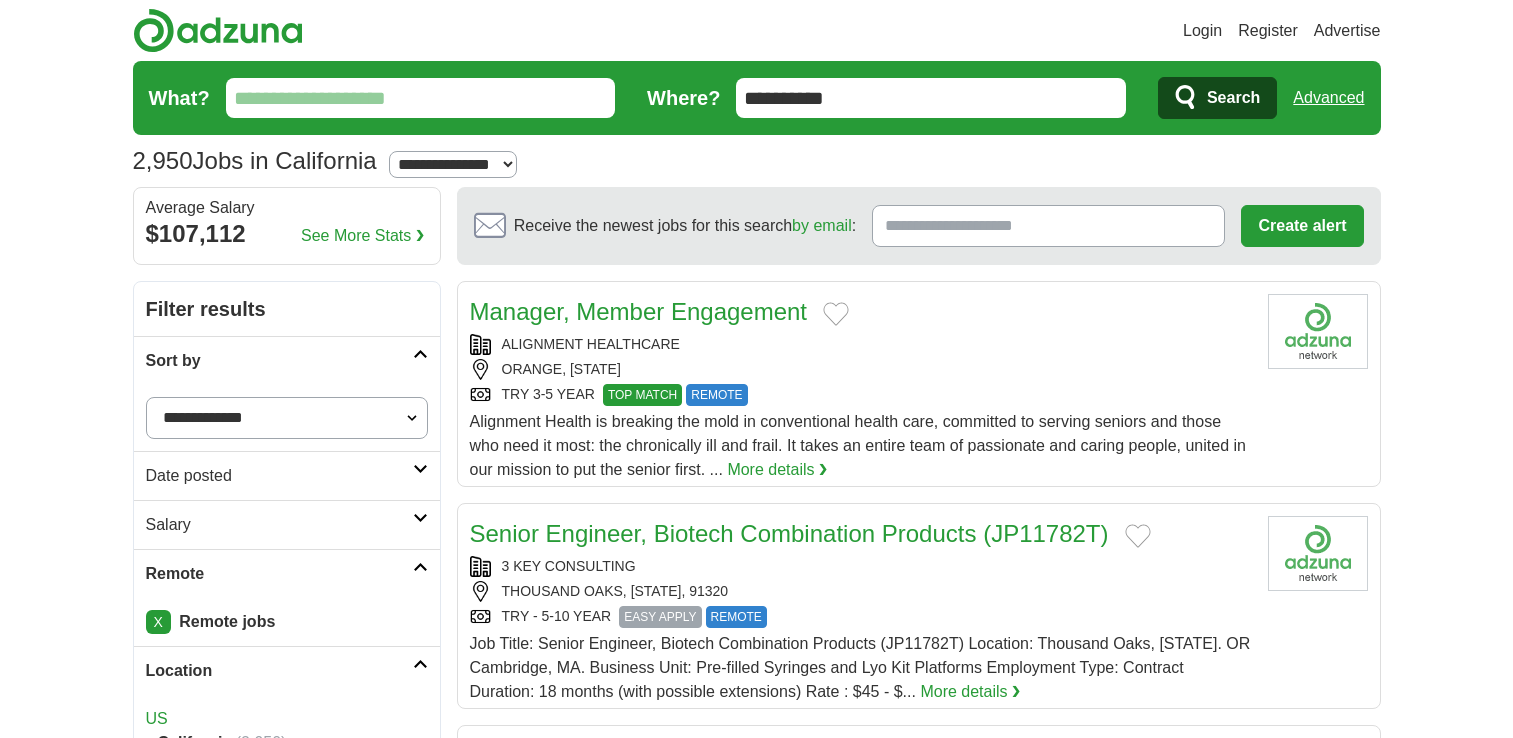 scroll, scrollTop: 15, scrollLeft: 0, axis: vertical 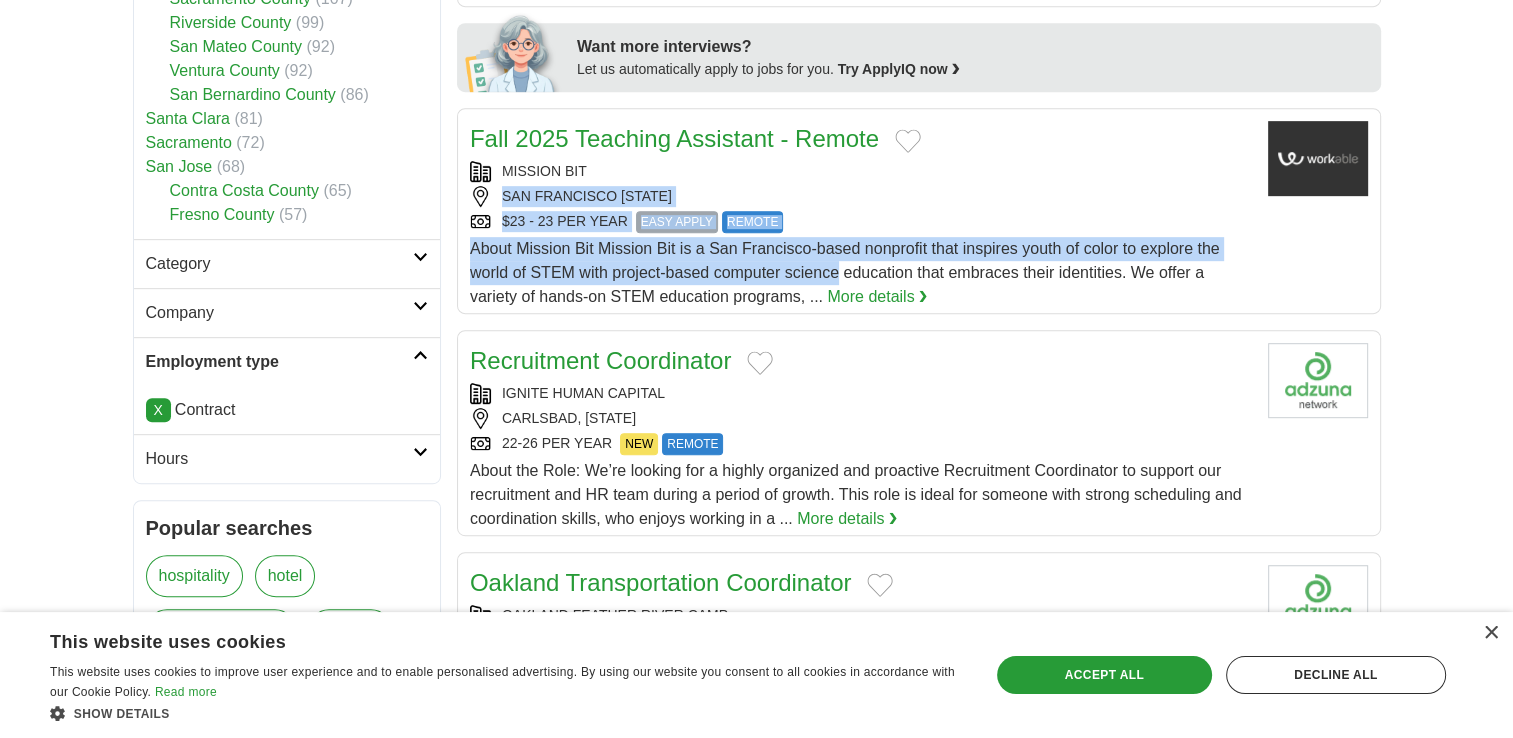 drag, startPoint x: 744, startPoint y: 264, endPoint x: 936, endPoint y: 153, distance: 221.77692 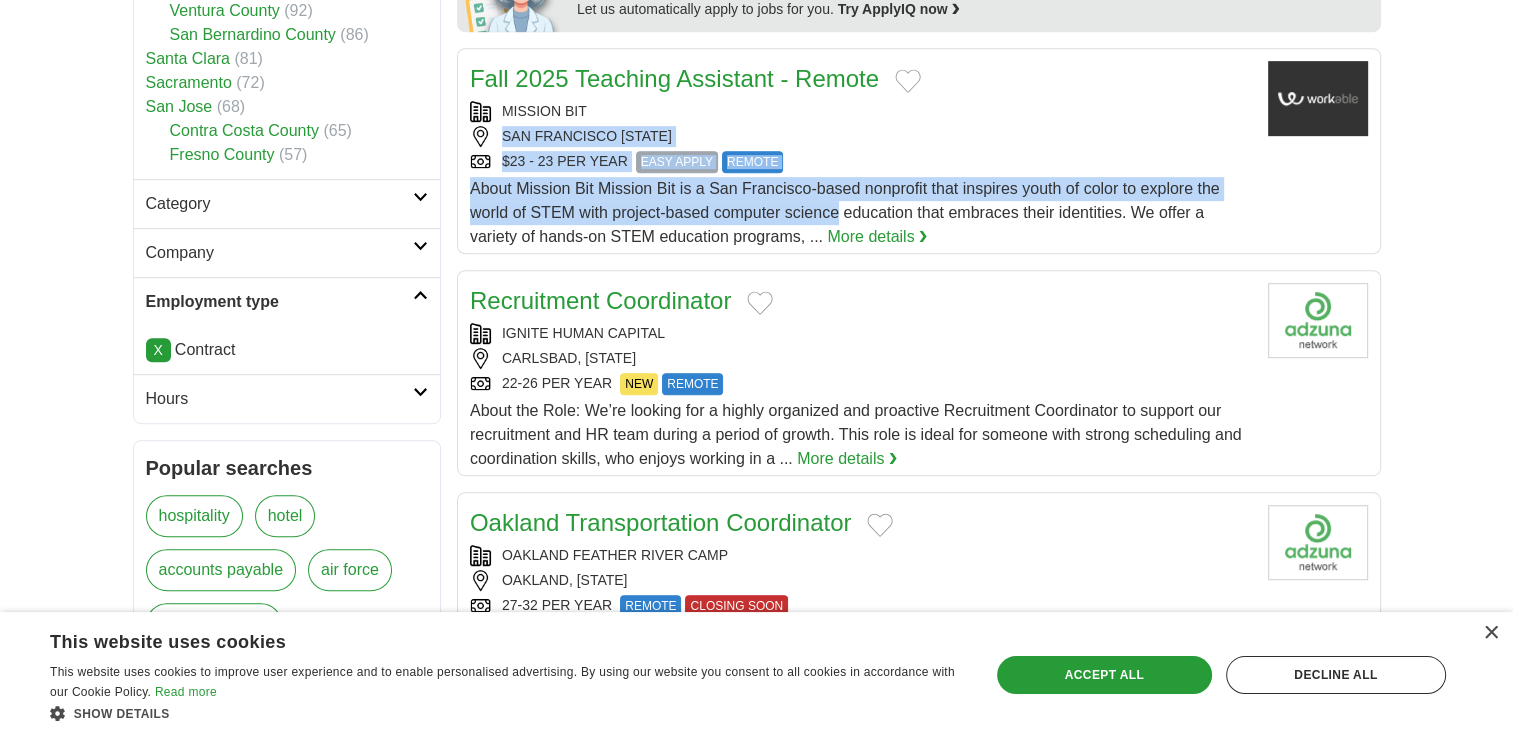 scroll, scrollTop: 1020, scrollLeft: 0, axis: vertical 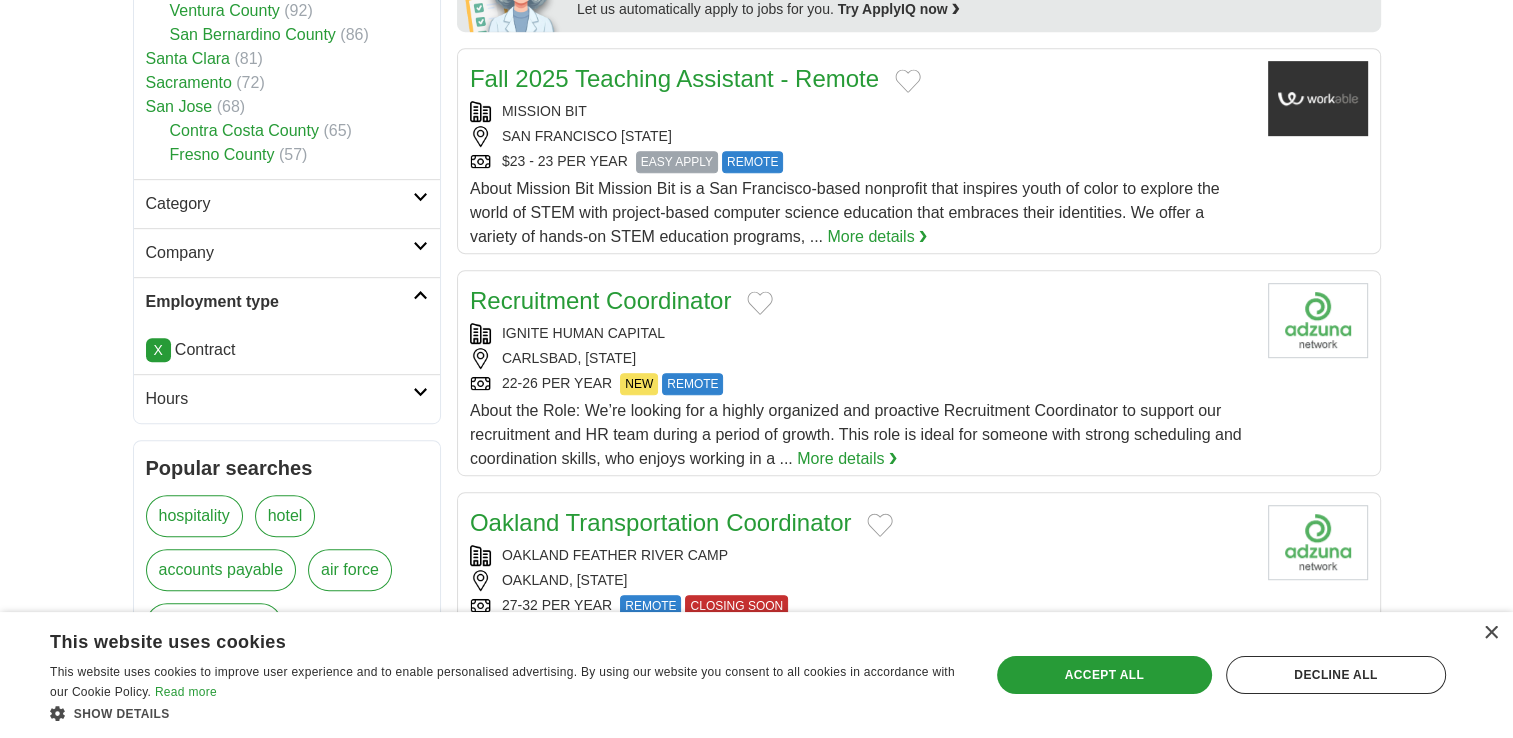 click on "Login
Register
Advertise
2,950
Jobs in California
Salary
Salary
Select a salary range
Salary from
from $10,000
from $20,000
from $40,000
from $60,000
from $80,000
from $100,000
per year" at bounding box center (756, 1228) 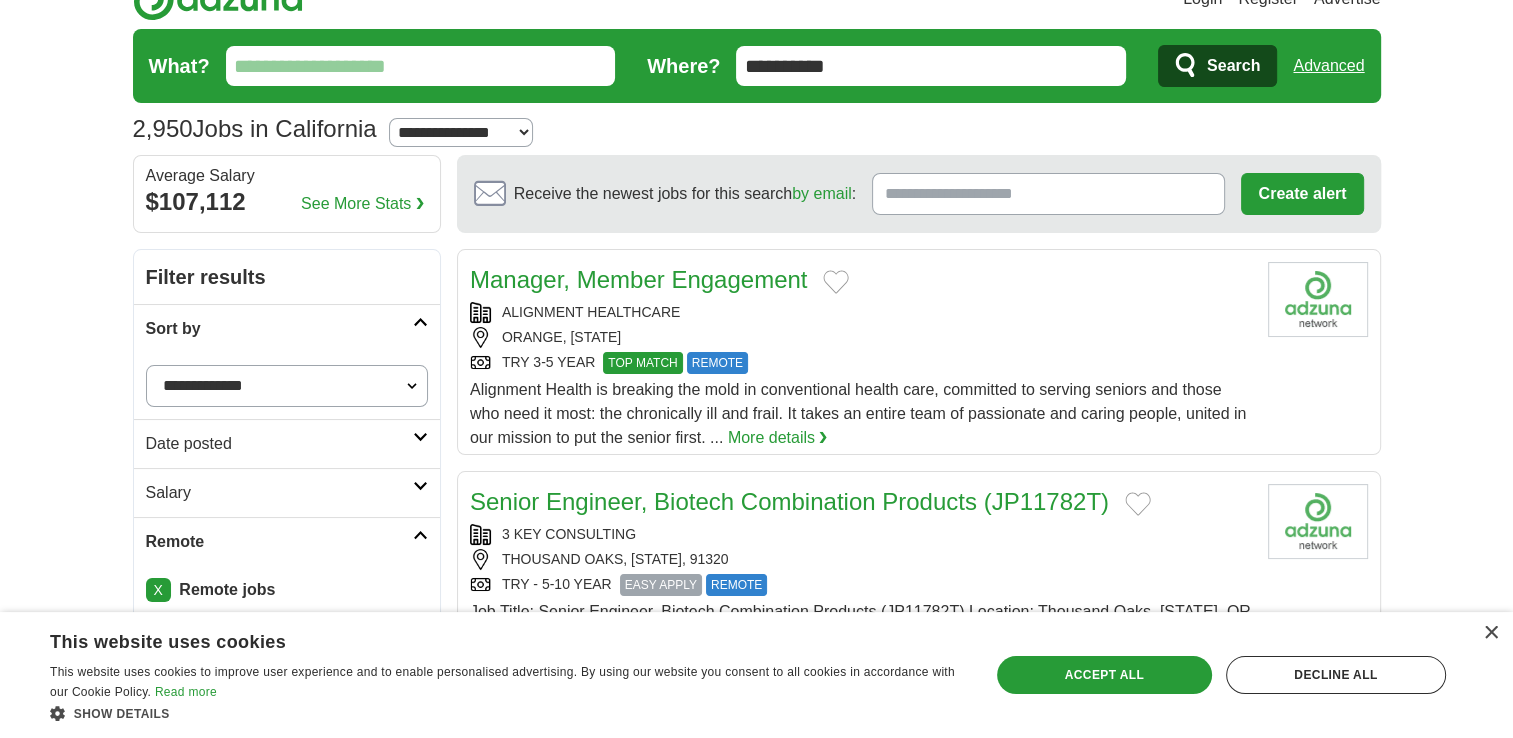 scroll, scrollTop: 0, scrollLeft: 0, axis: both 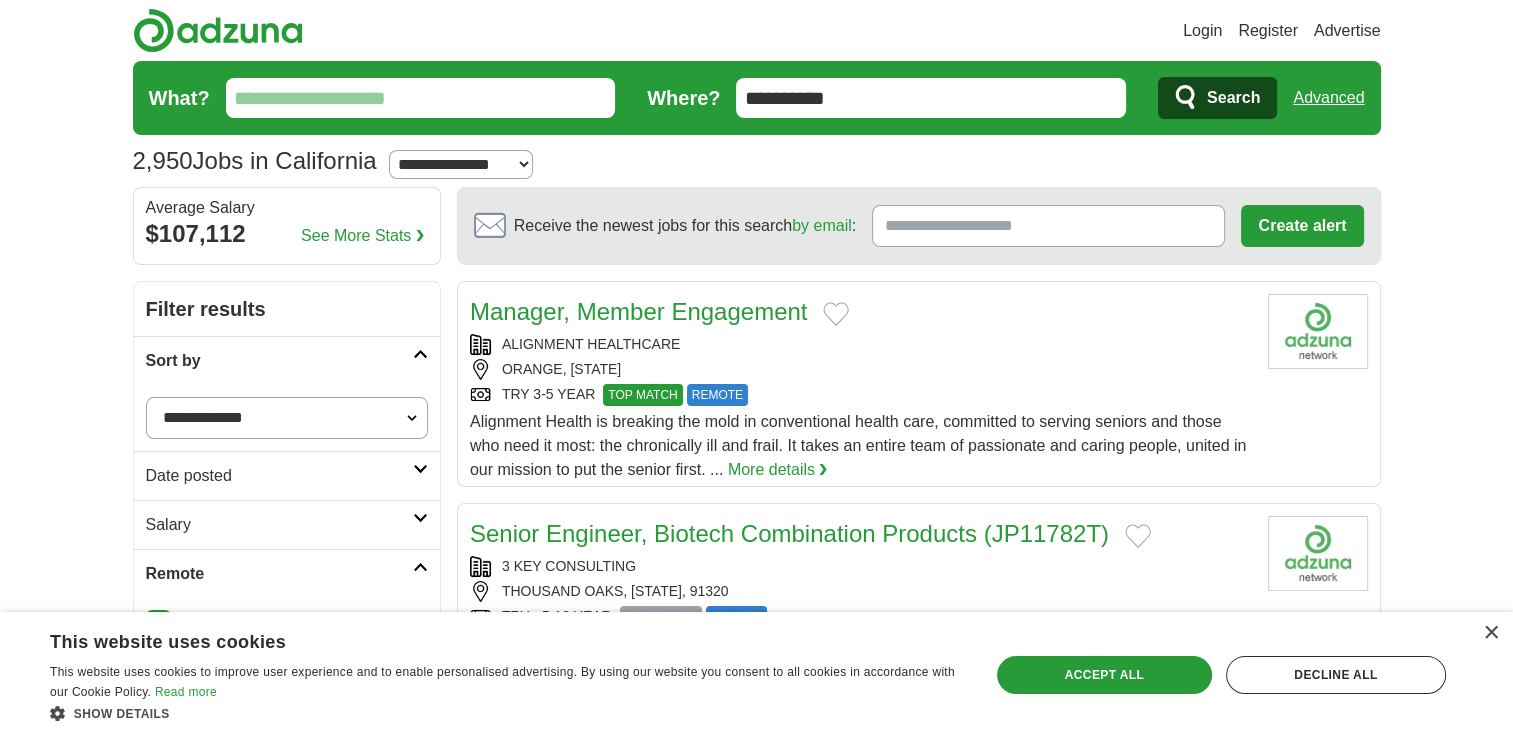 click on "**********" at bounding box center [757, 98] 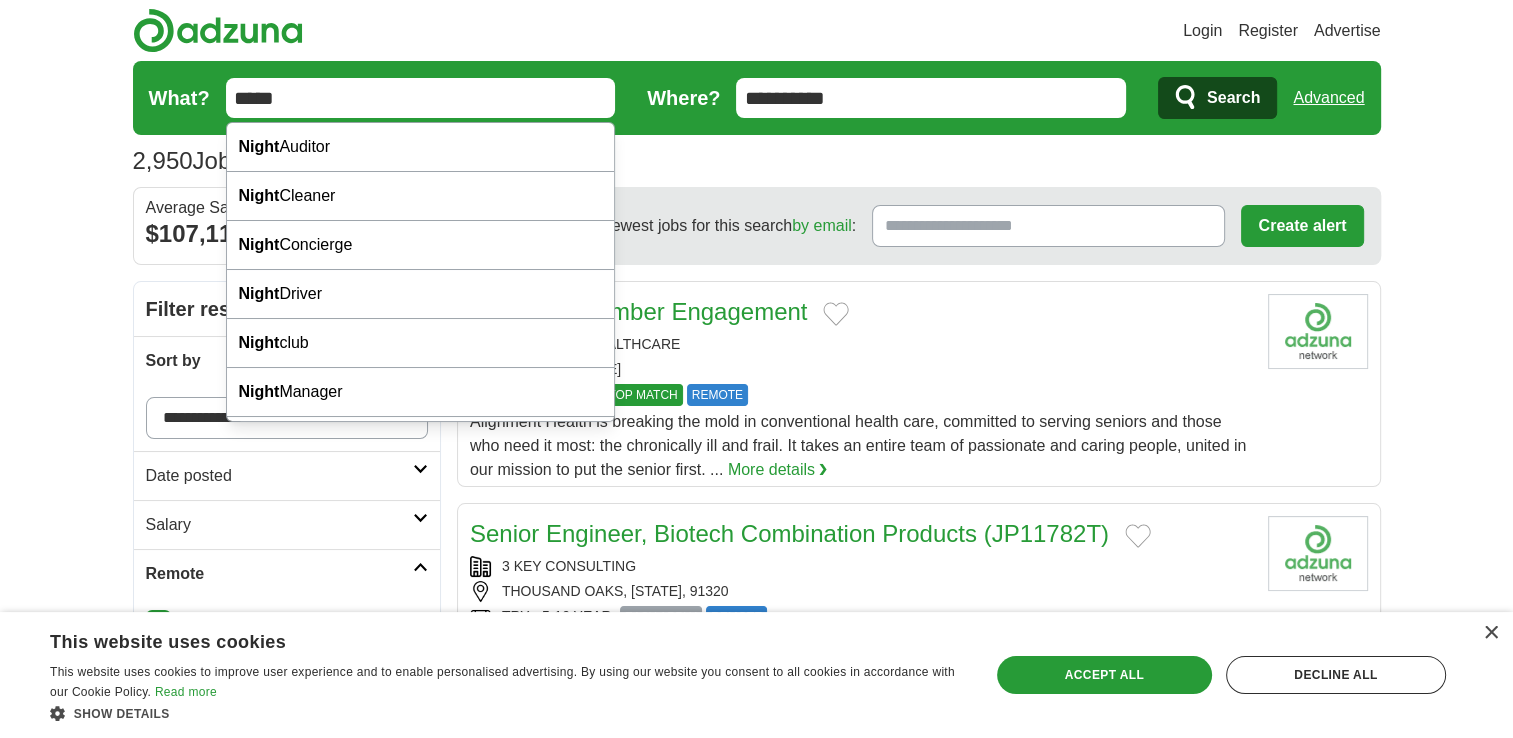 type on "*****" 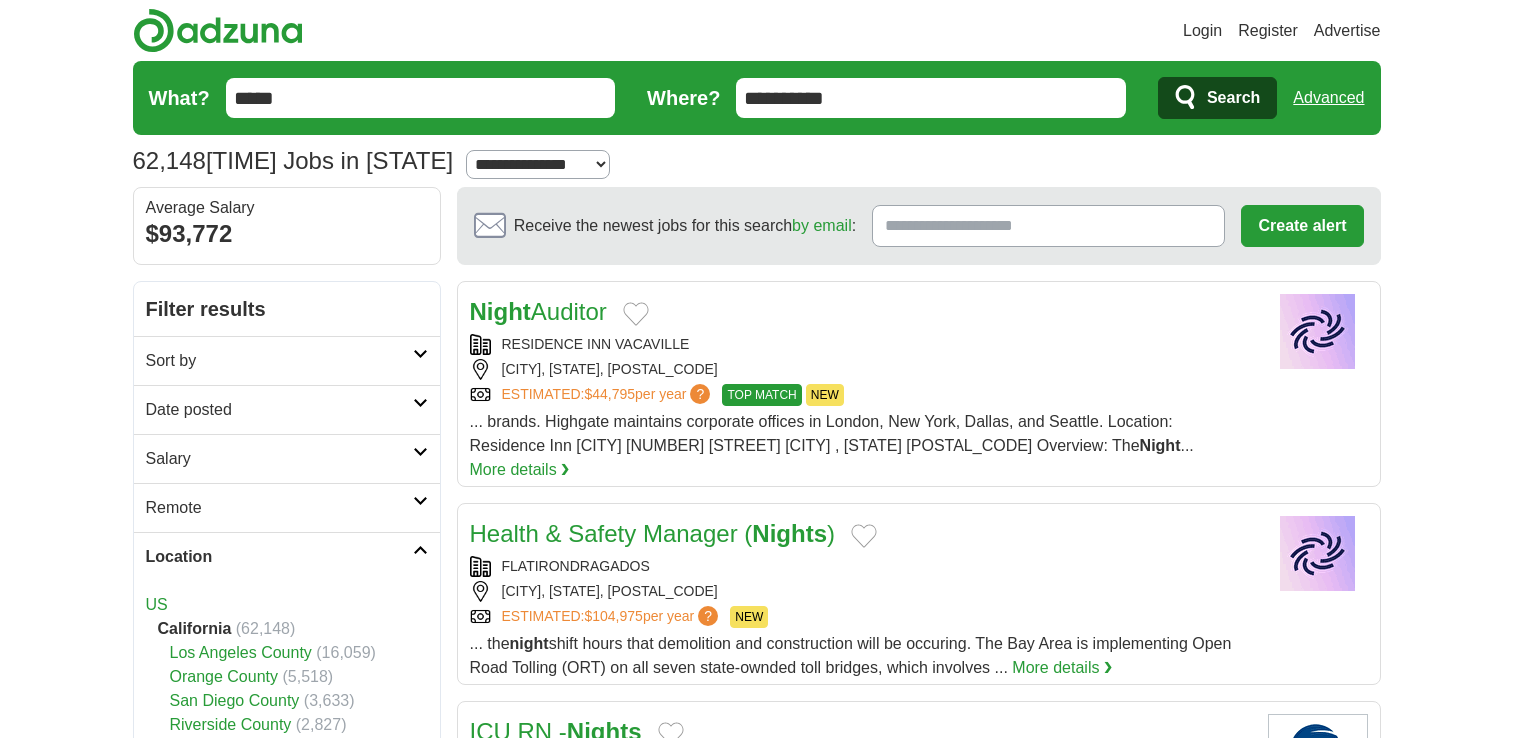 scroll, scrollTop: 0, scrollLeft: 0, axis: both 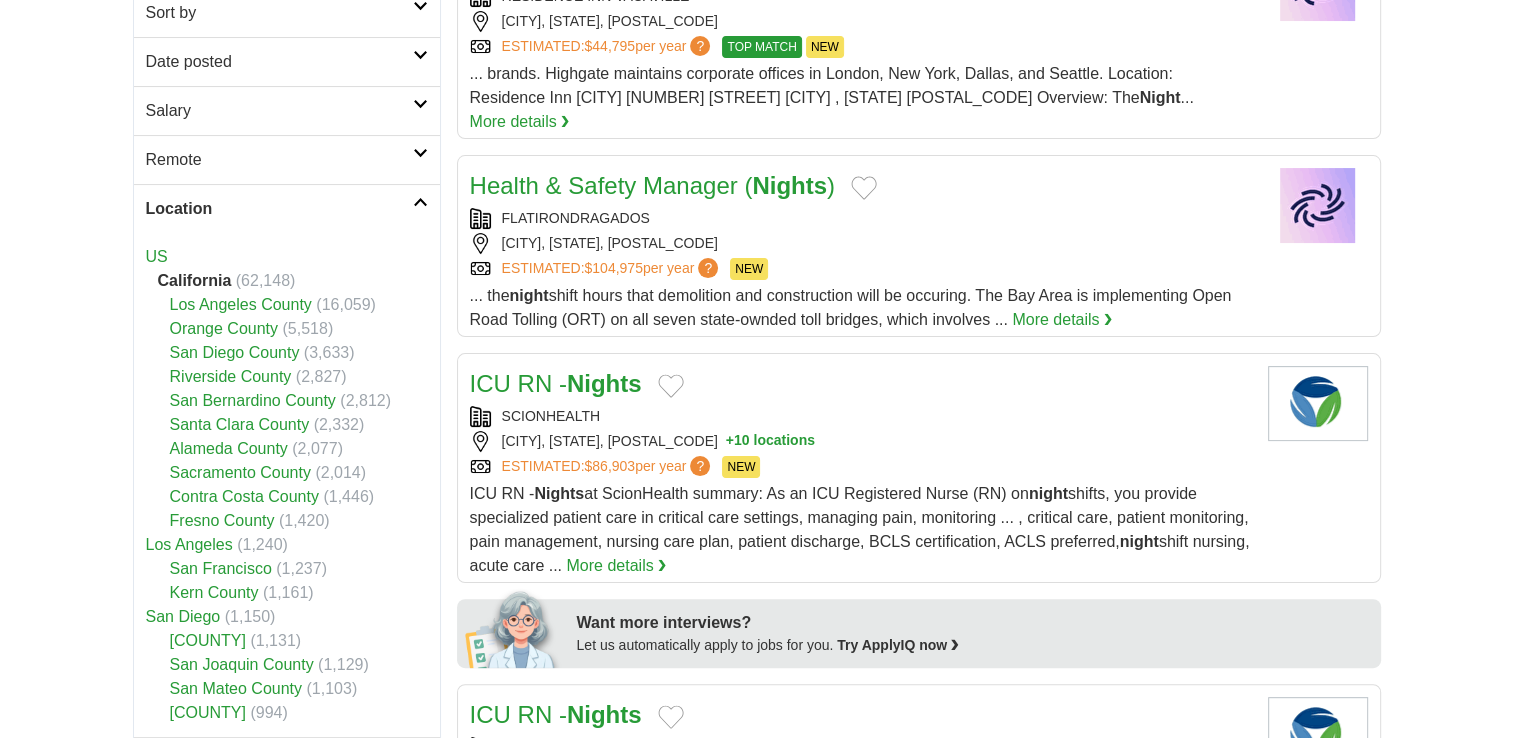 click on "Location" at bounding box center [279, 209] 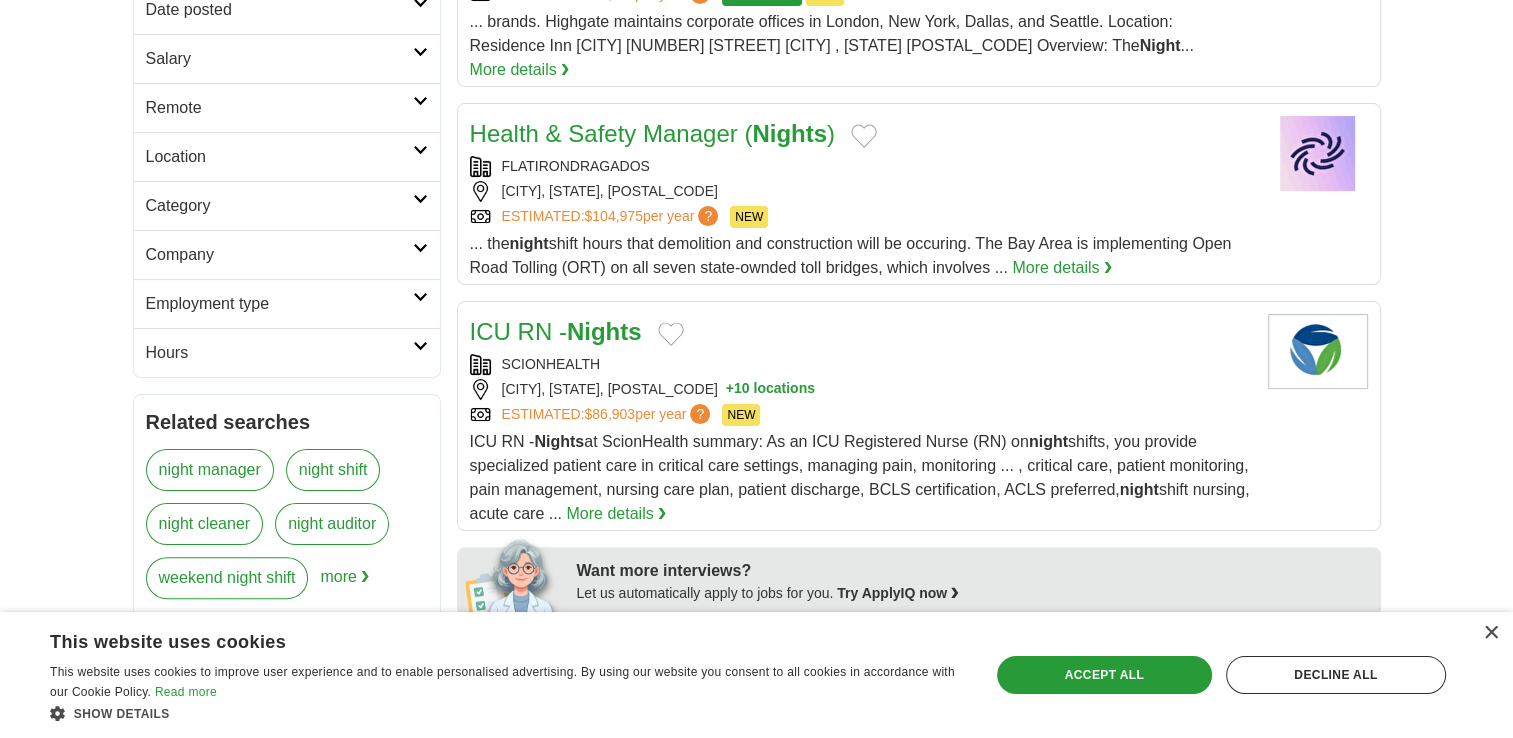 scroll, scrollTop: 407, scrollLeft: 0, axis: vertical 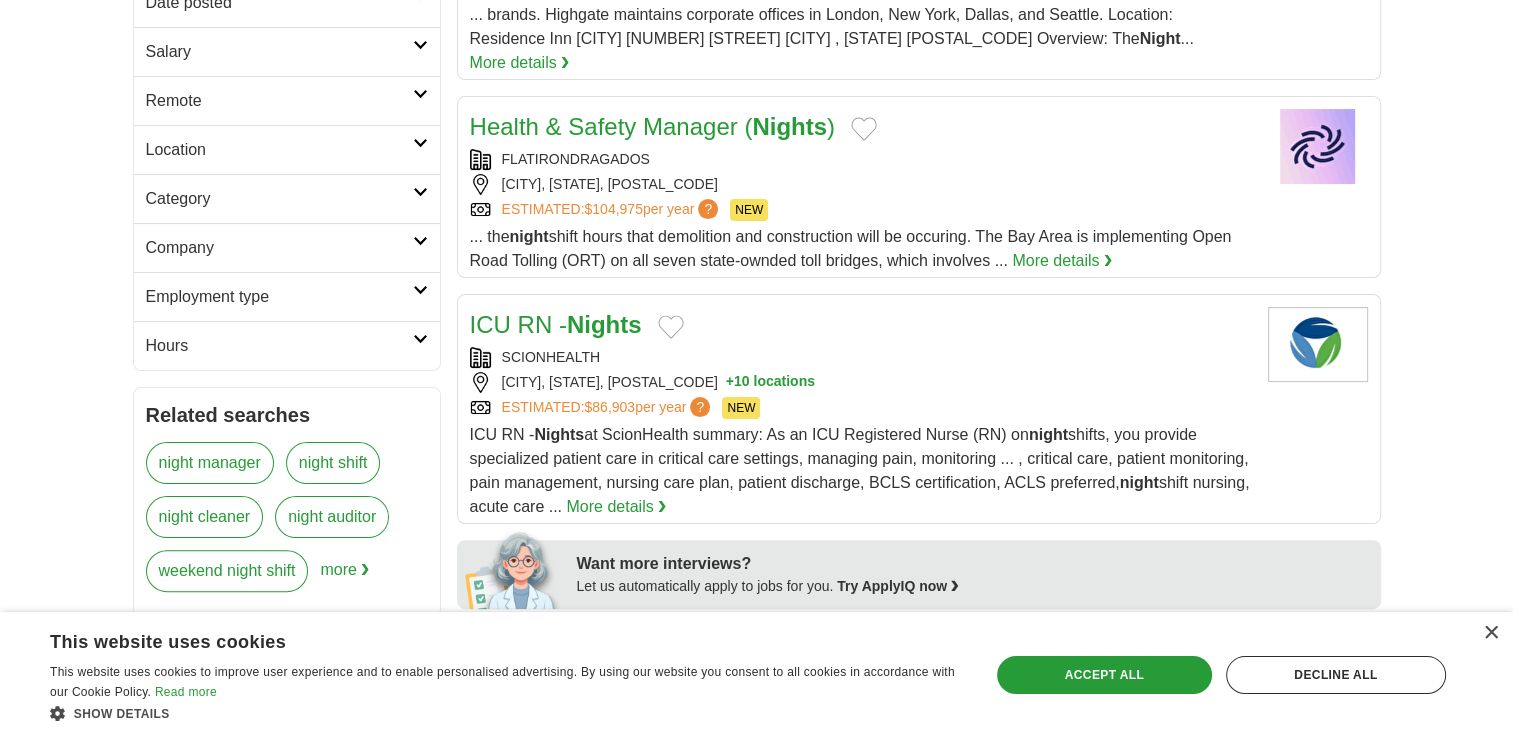 click on "night shift" at bounding box center [333, 463] 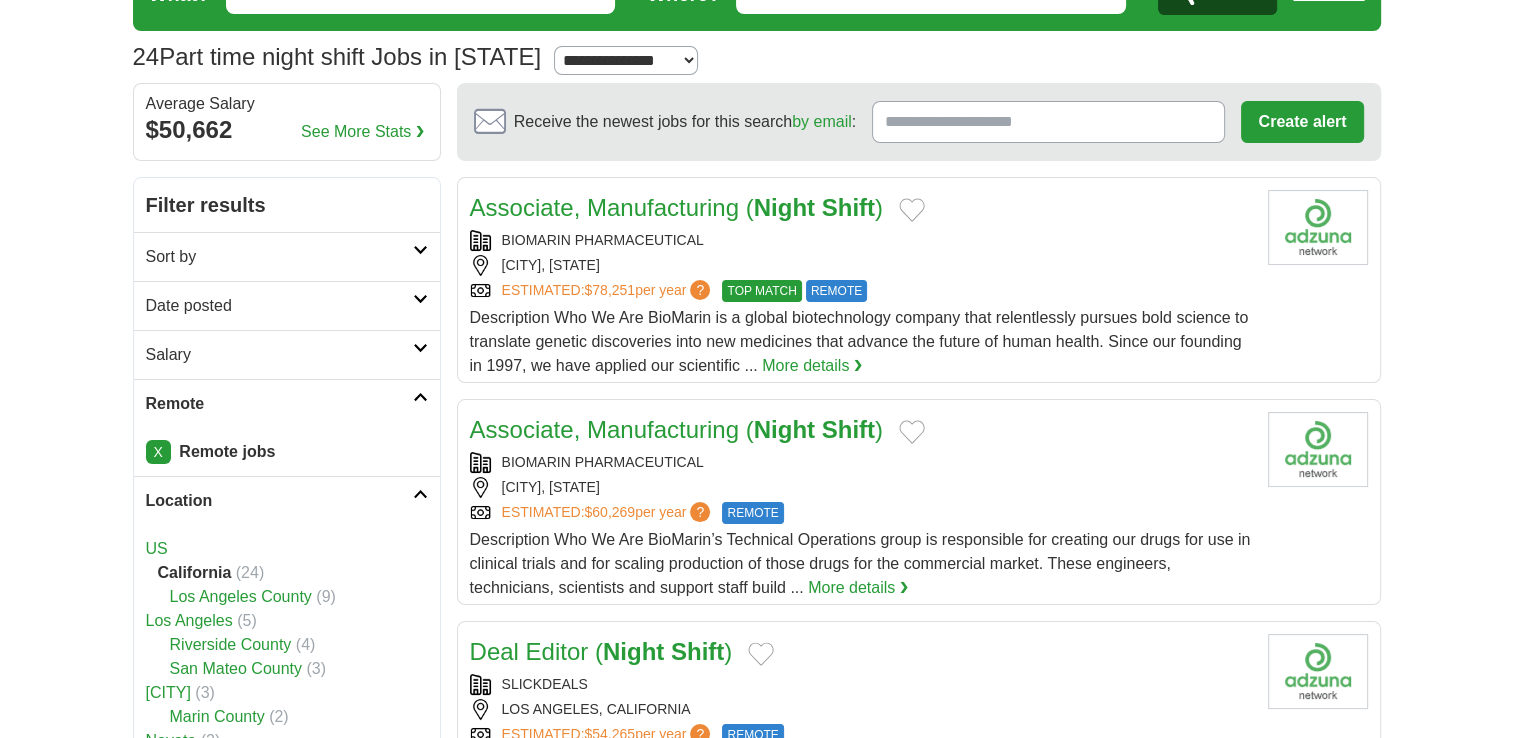 scroll, scrollTop: 0, scrollLeft: 0, axis: both 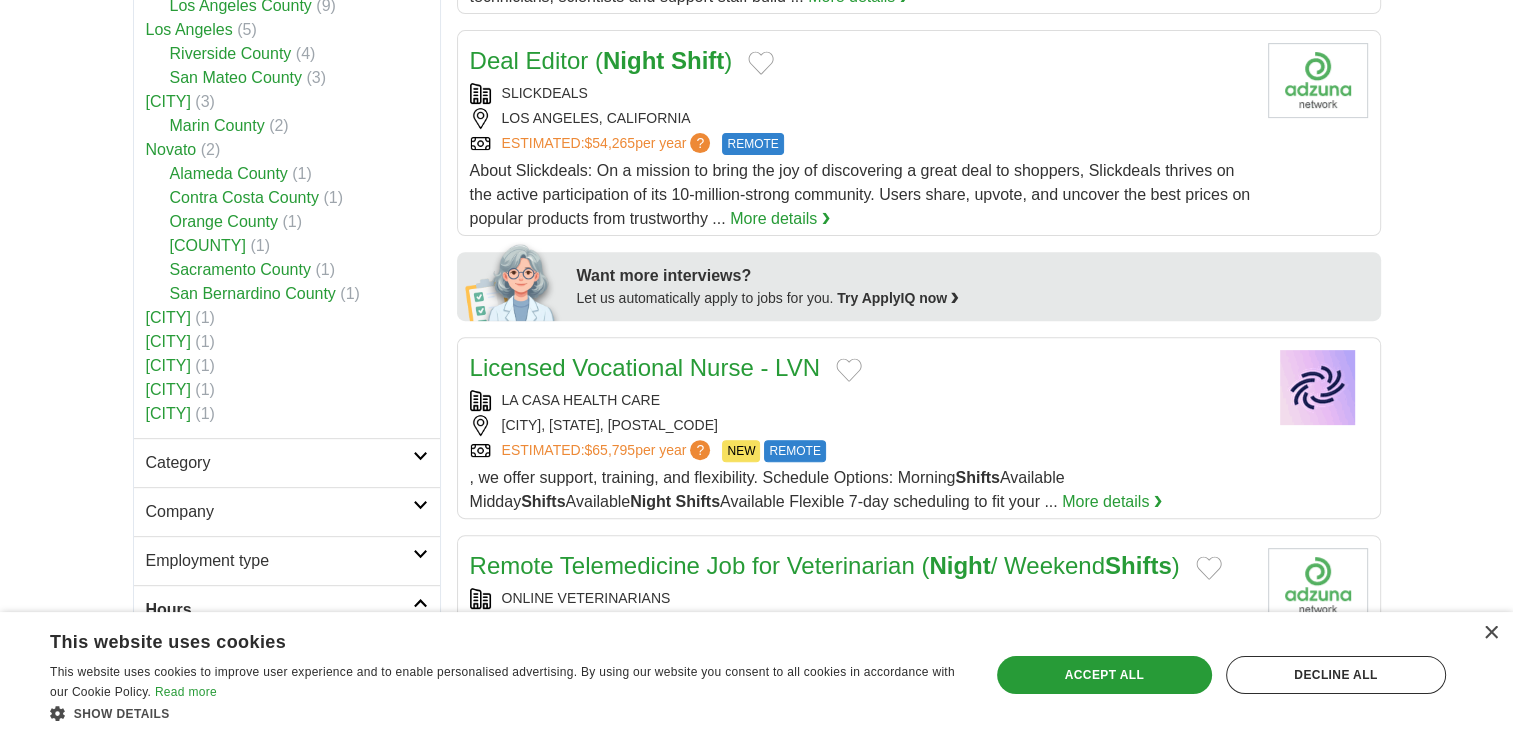 click on "More details ❯" at bounding box center (780, 219) 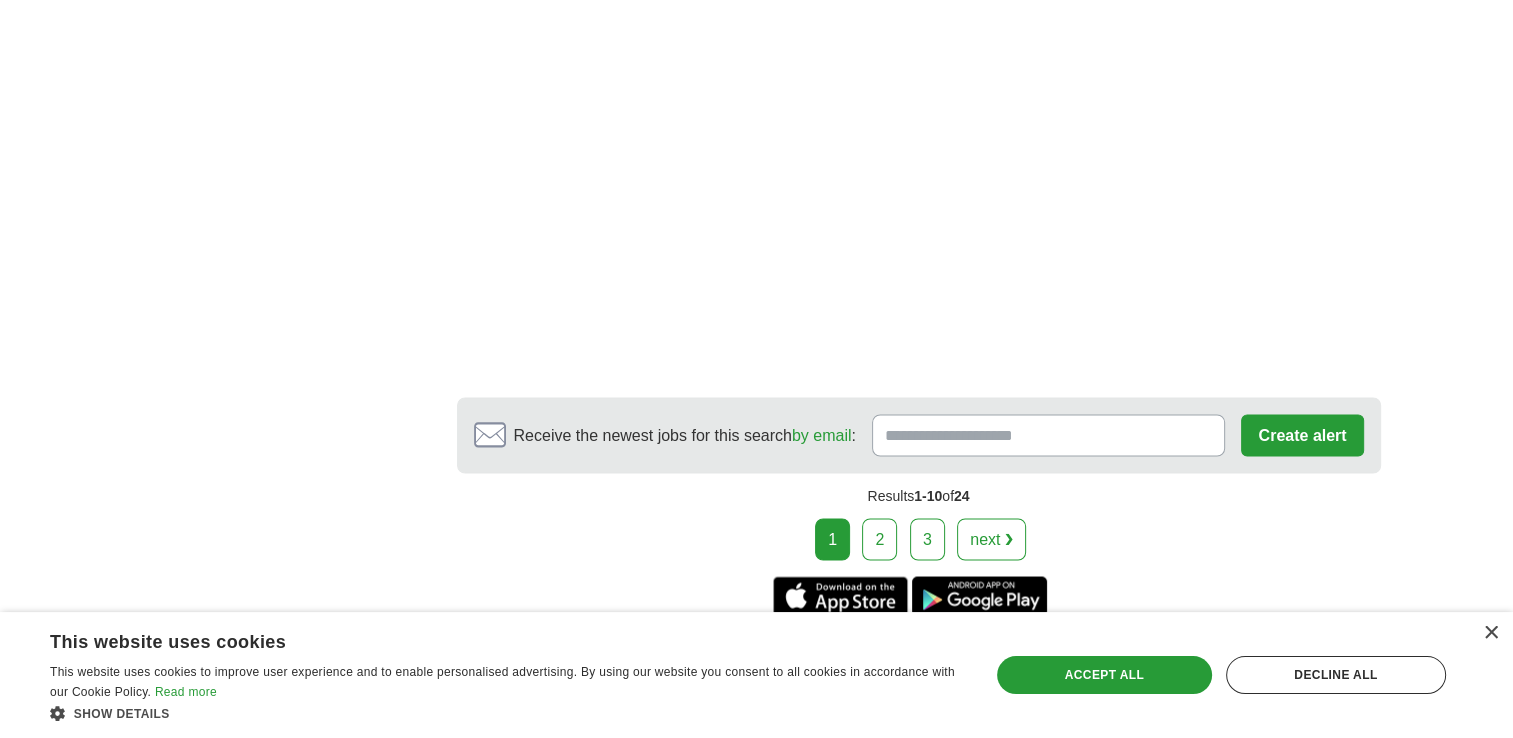 scroll, scrollTop: 3418, scrollLeft: 0, axis: vertical 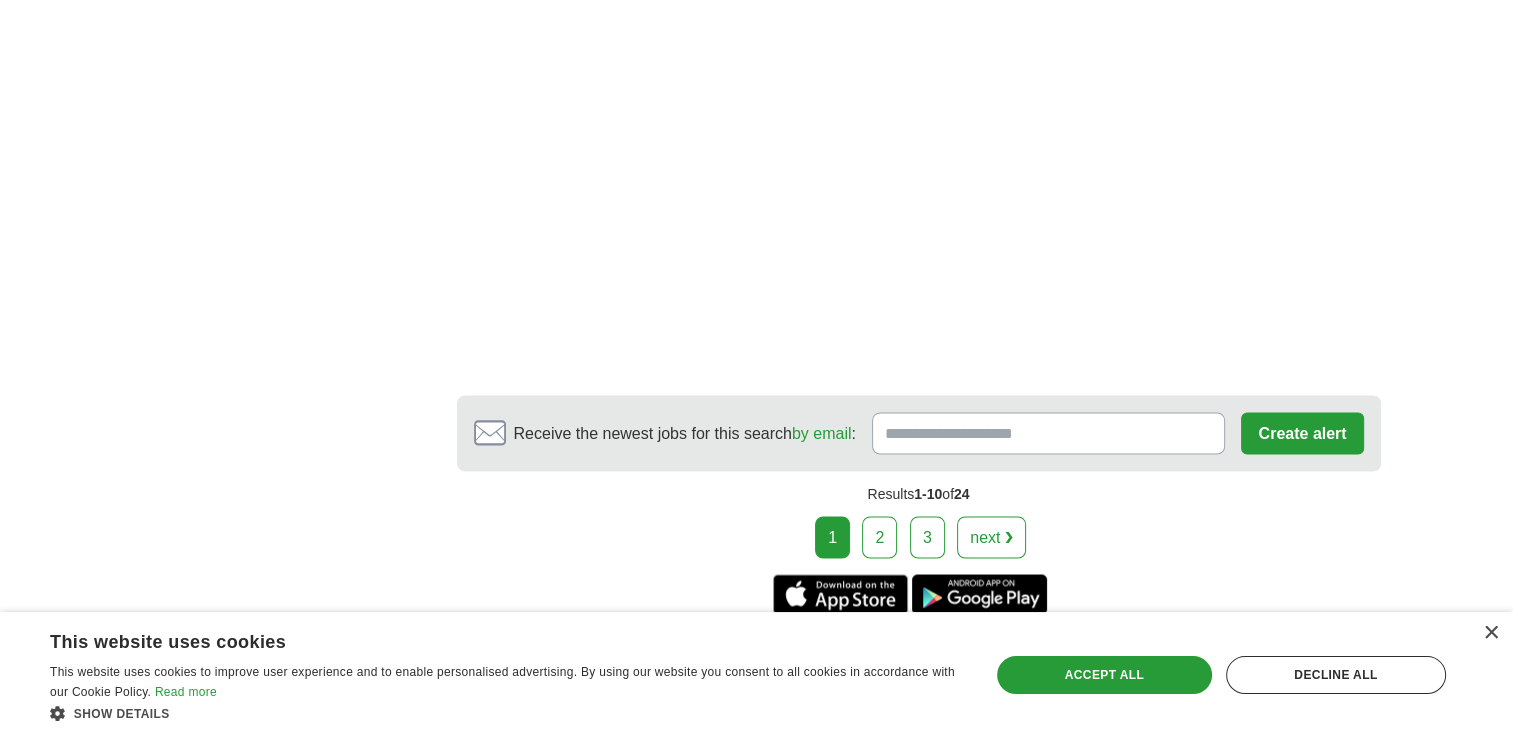 click on "2" at bounding box center (879, 537) 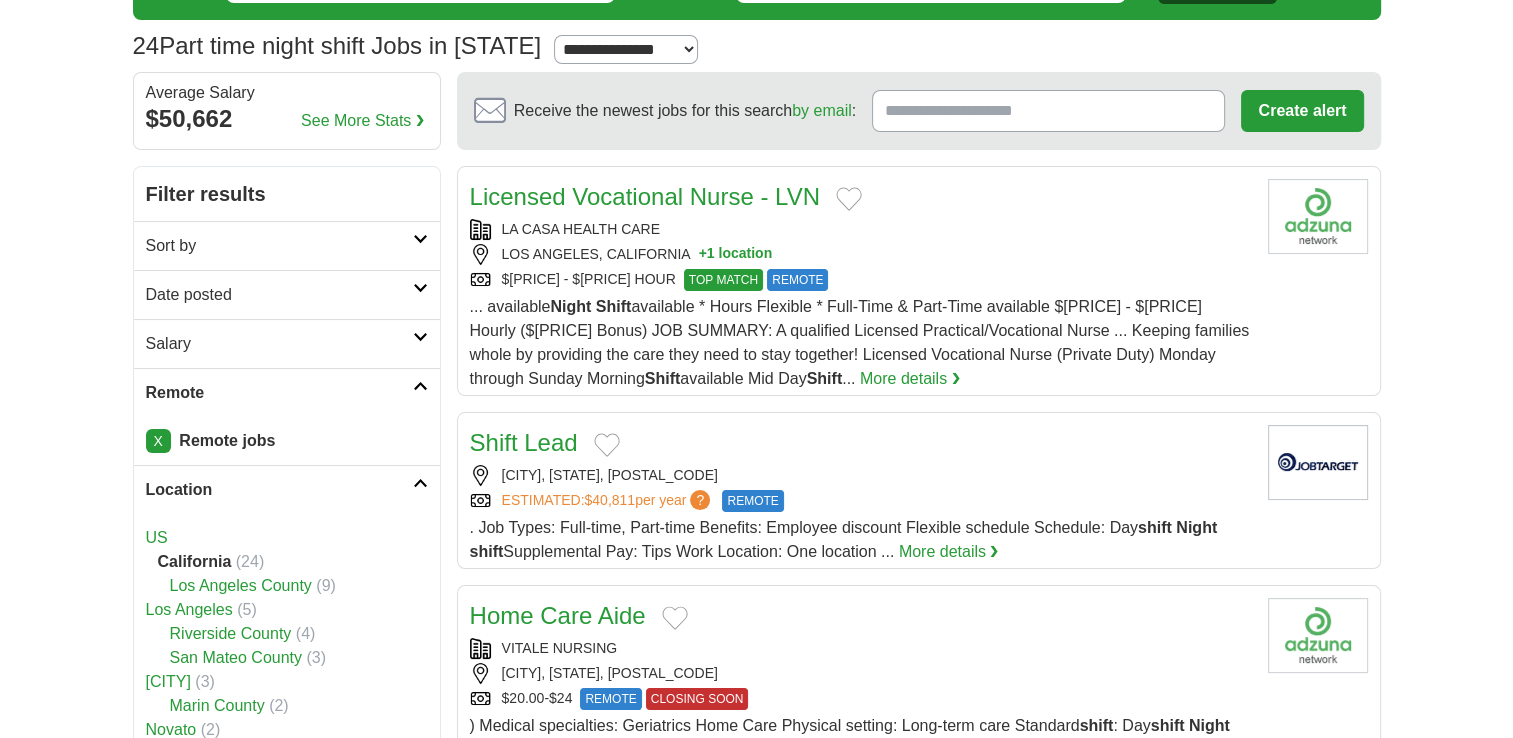 scroll, scrollTop: 0, scrollLeft: 0, axis: both 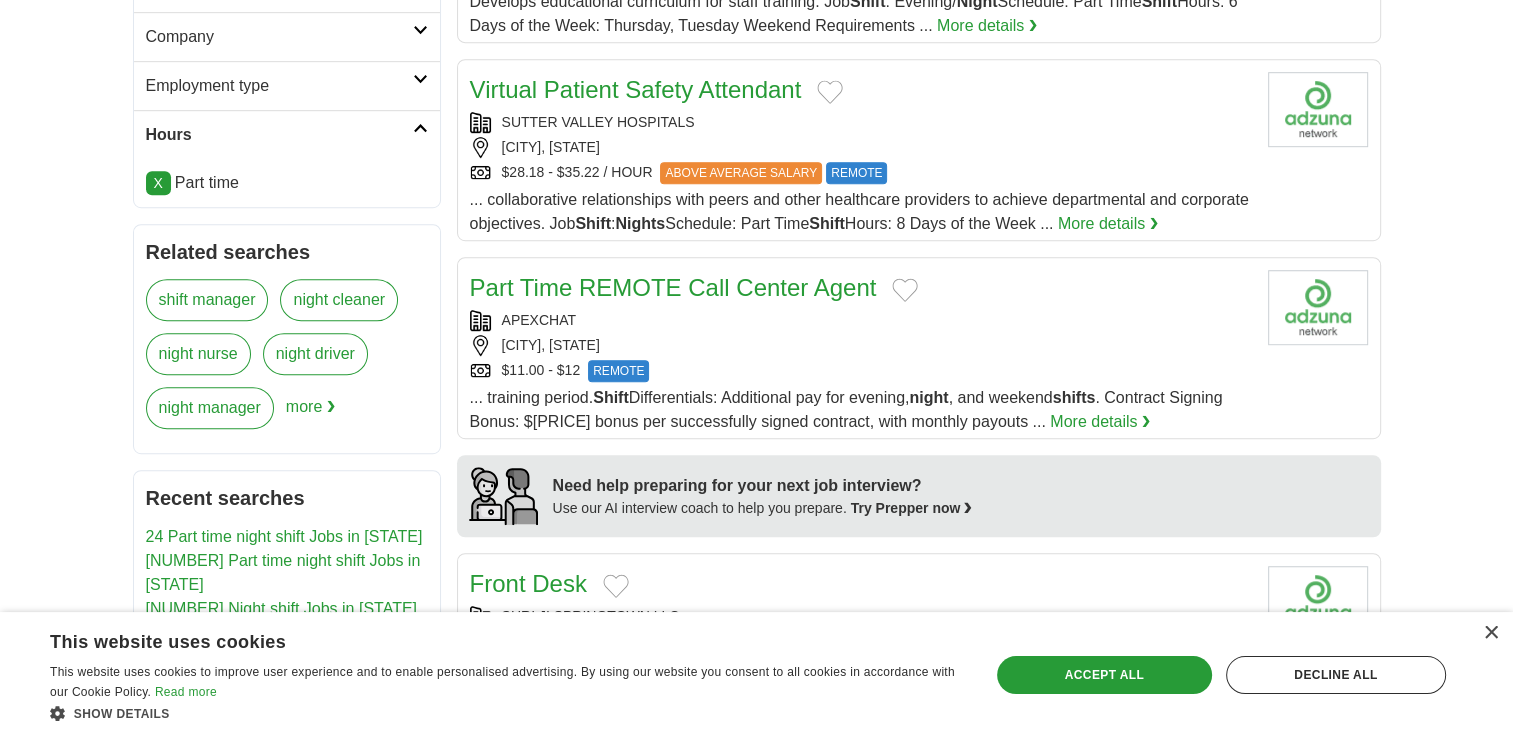 click on "More details ❯" at bounding box center (1108, 224) 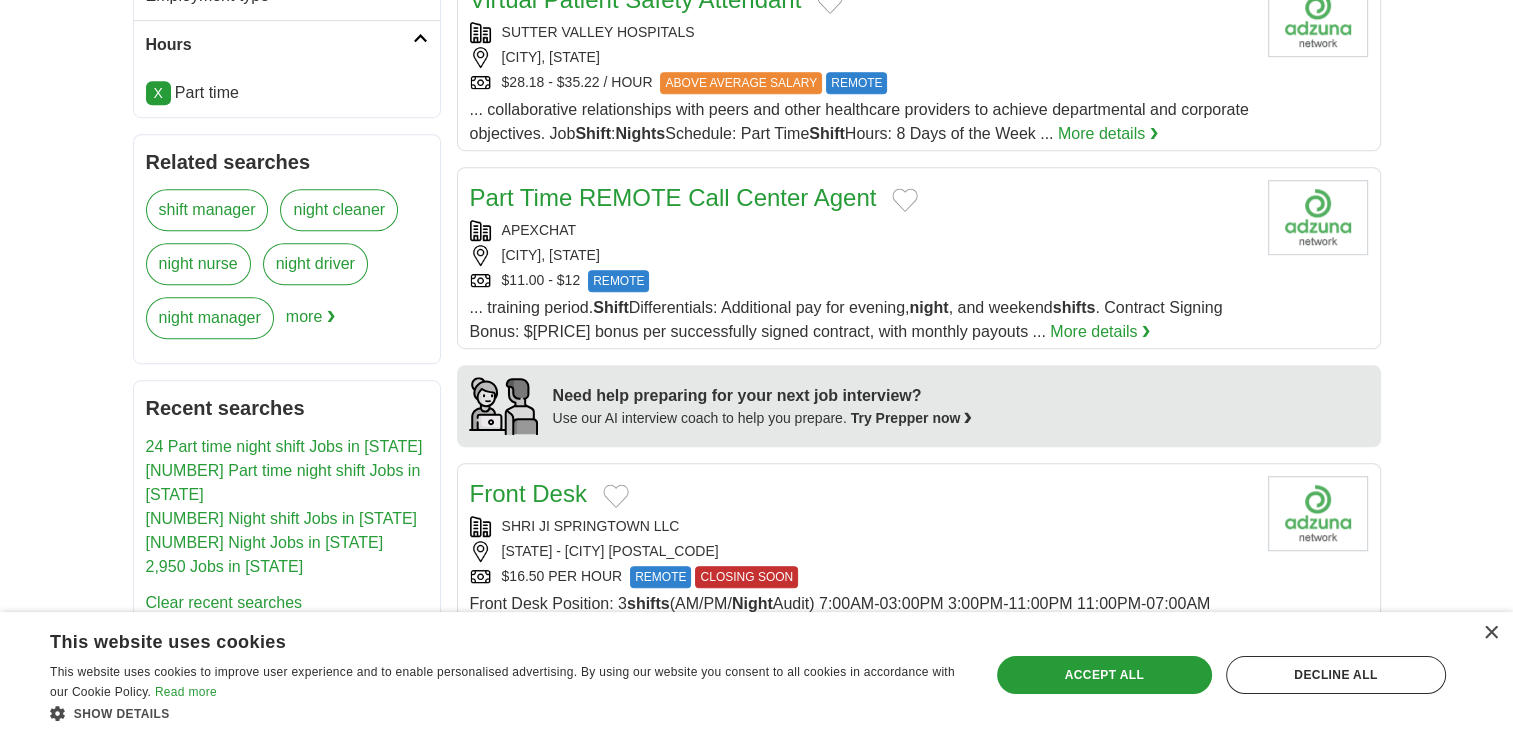 scroll, scrollTop: 1264, scrollLeft: 0, axis: vertical 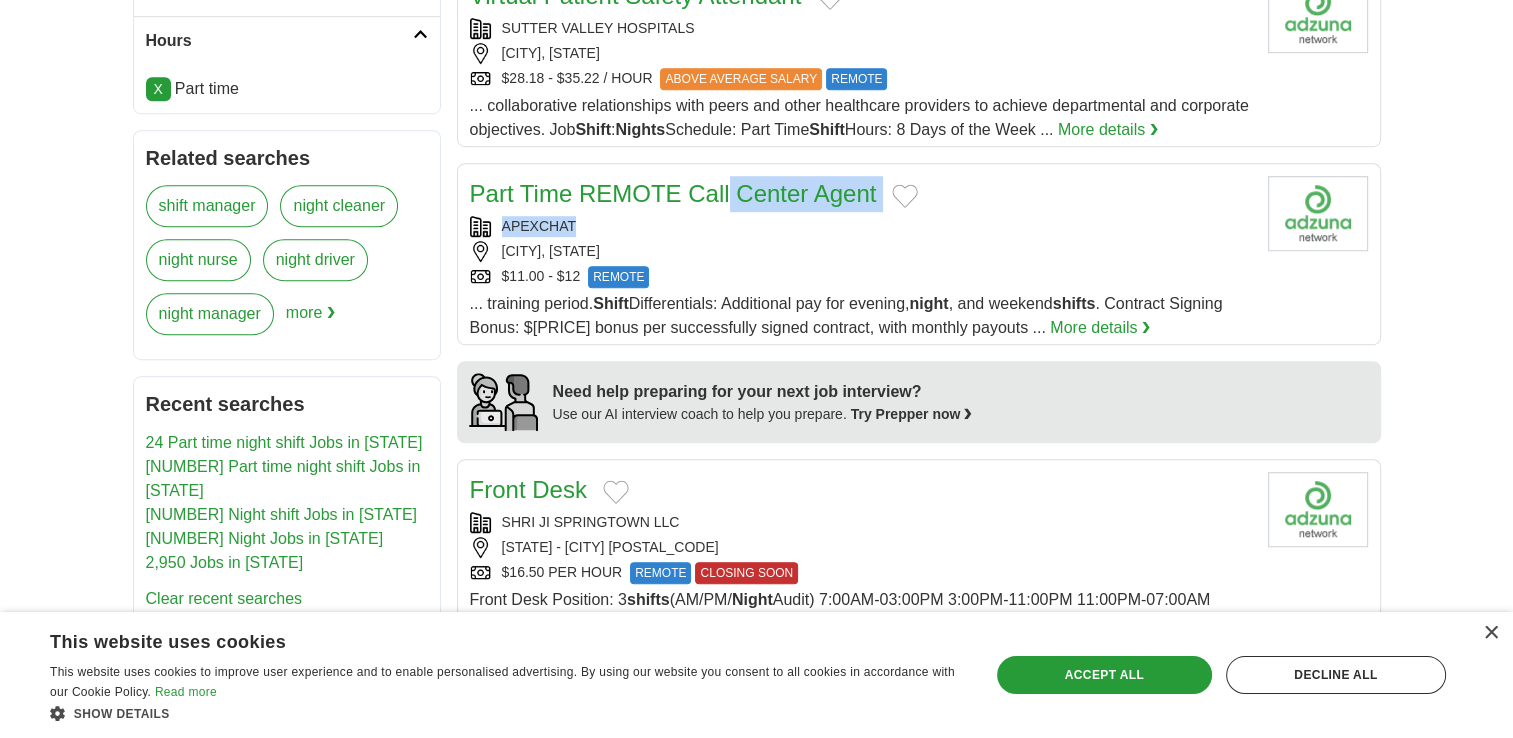 drag, startPoint x: 626, startPoint y: 226, endPoint x: 472, endPoint y: 195, distance: 157.08914 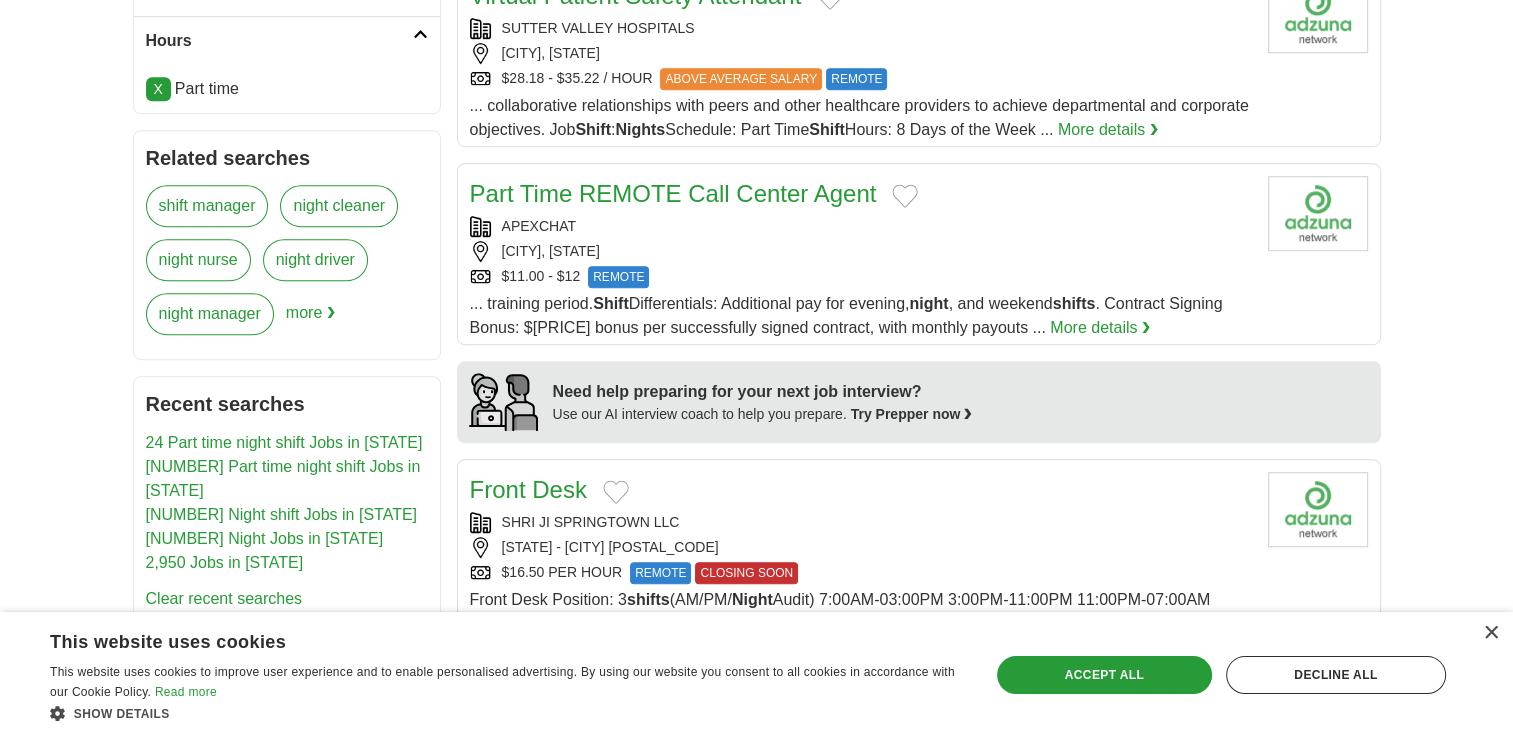 click on "Login
Register
Advertise
[NUMBER]
Part time night shift Jobs in [STATE]
Salary
Salary
Select a salary range
Salary from
from $[PRICE]
from $[PRICE]
from $[PRICE]
from $[PRICE]
from $[PRICE]
from $[PRICE]
per year
X" at bounding box center [756, 931] 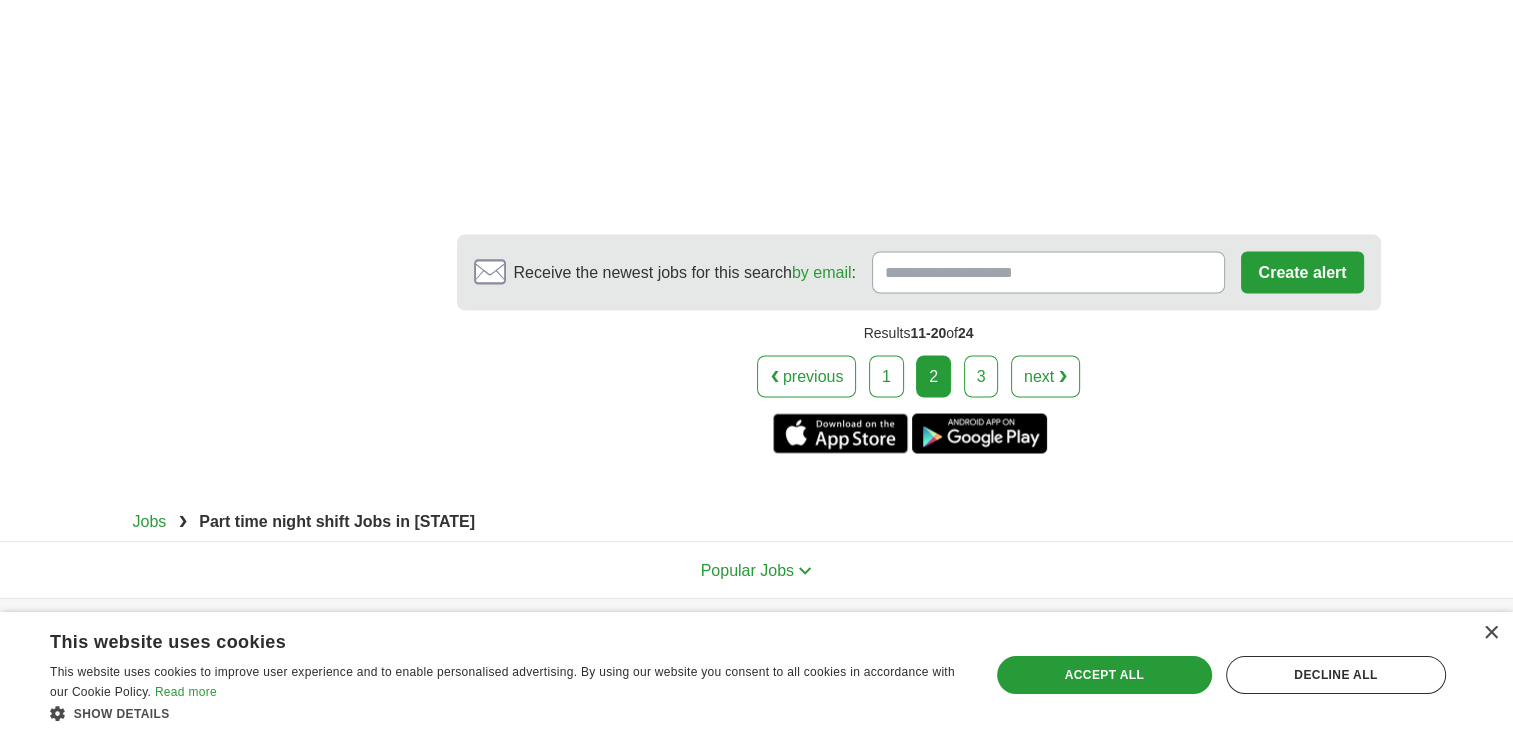 scroll, scrollTop: 3591, scrollLeft: 0, axis: vertical 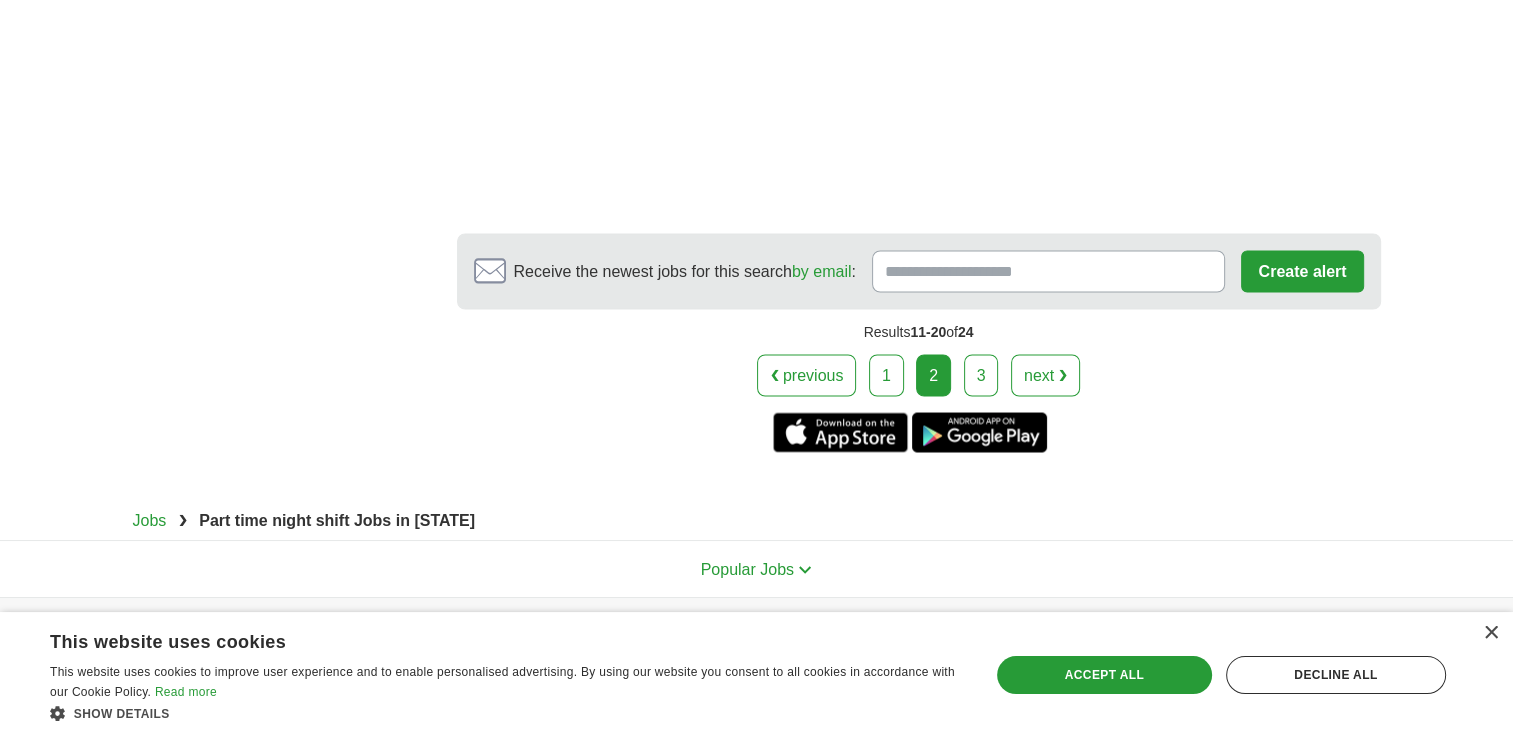 click on "3" at bounding box center (981, 375) 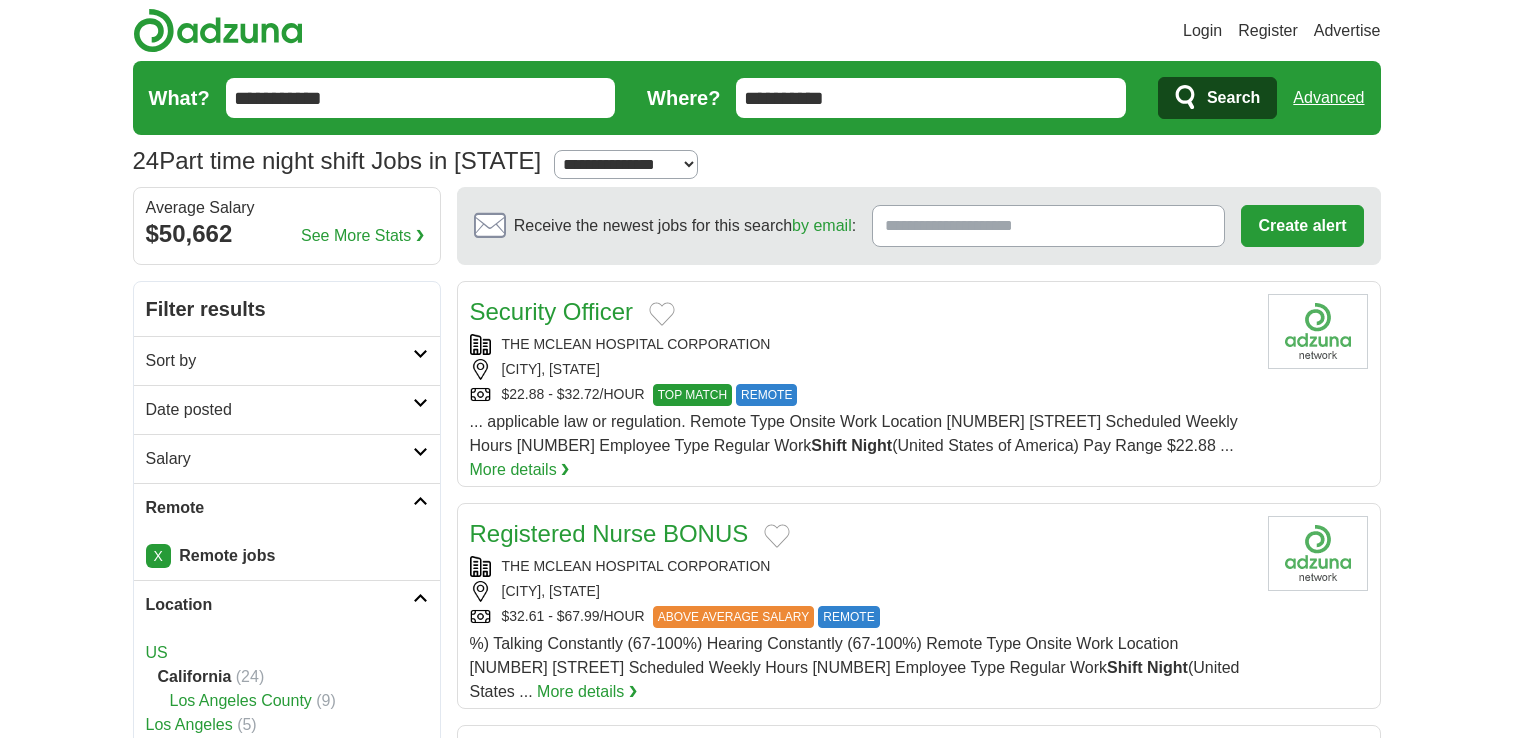 scroll, scrollTop: 0, scrollLeft: 0, axis: both 